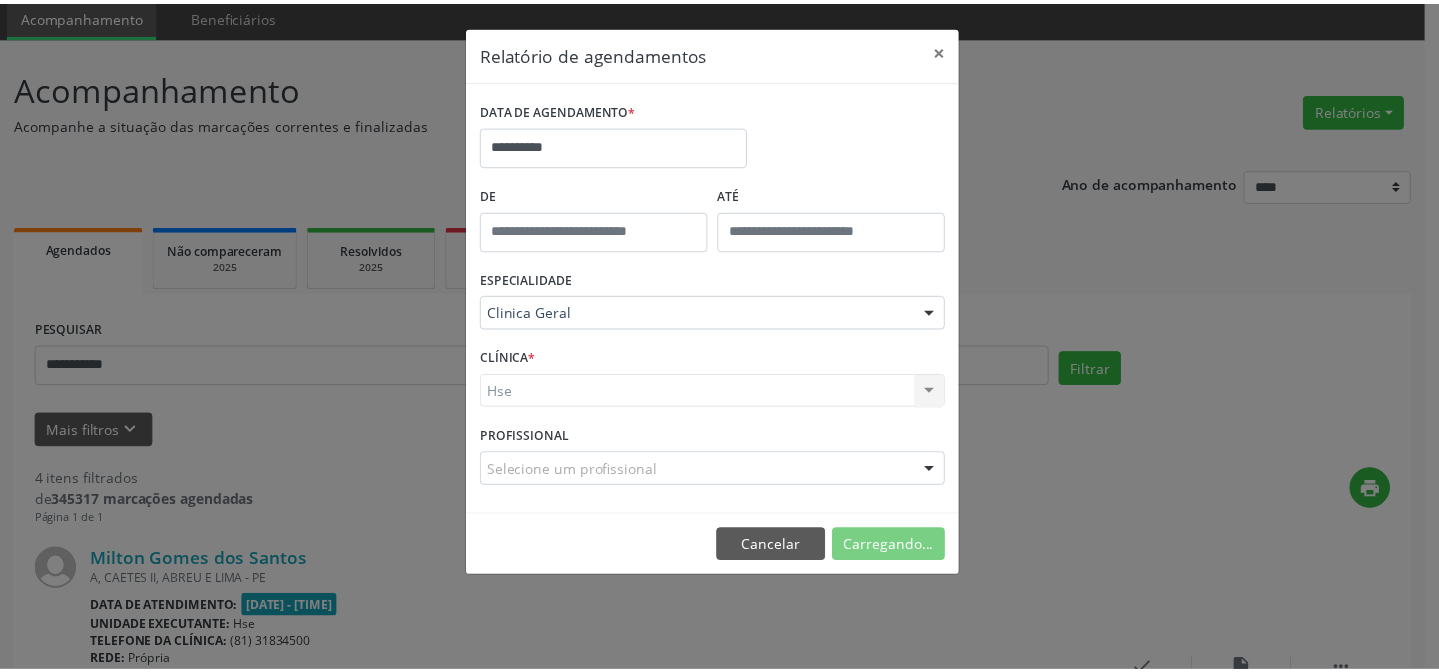 scroll, scrollTop: 73, scrollLeft: 0, axis: vertical 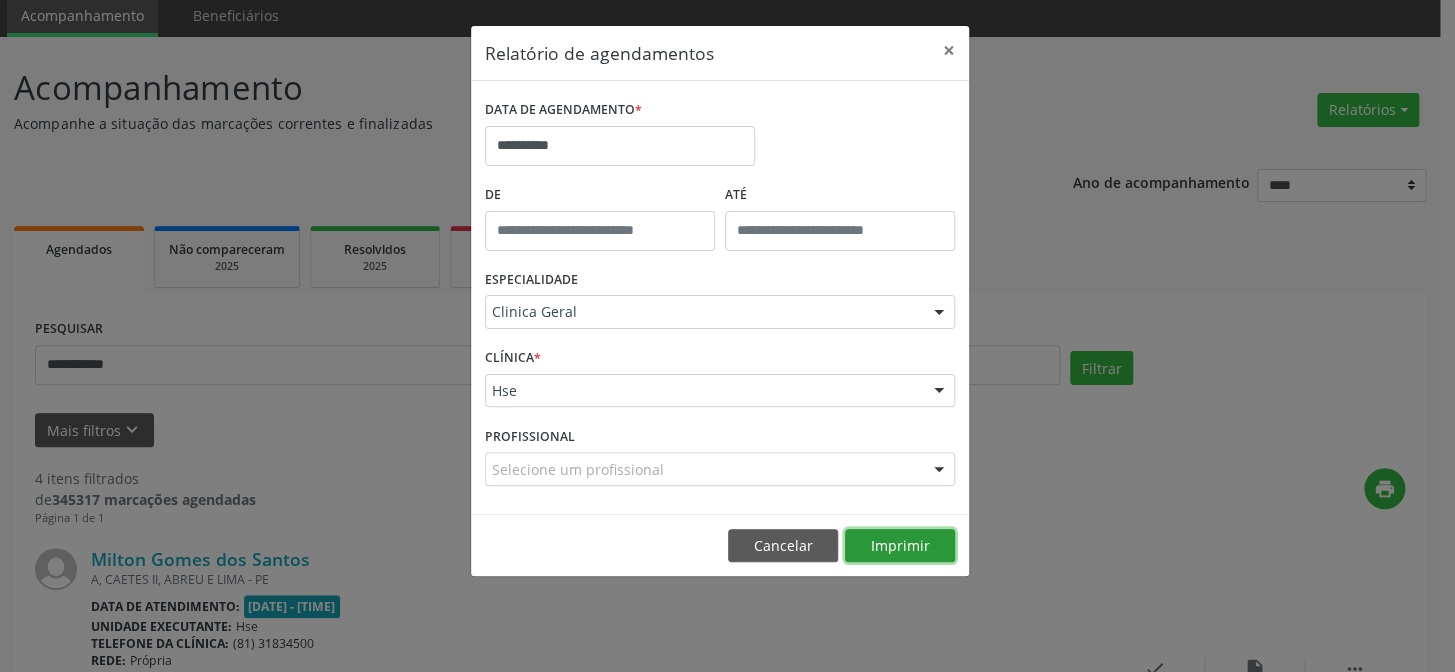 click on "Imprimir" at bounding box center [900, 546] 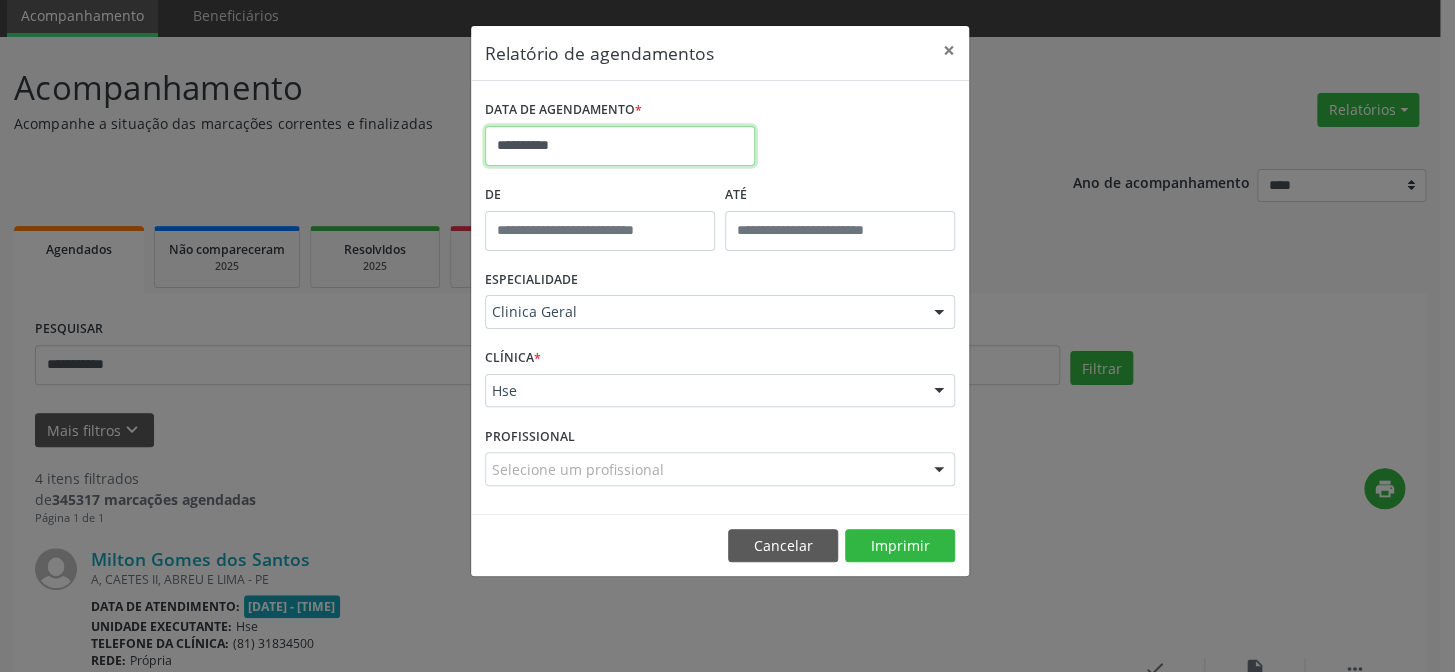 click on "**********" at bounding box center [620, 146] 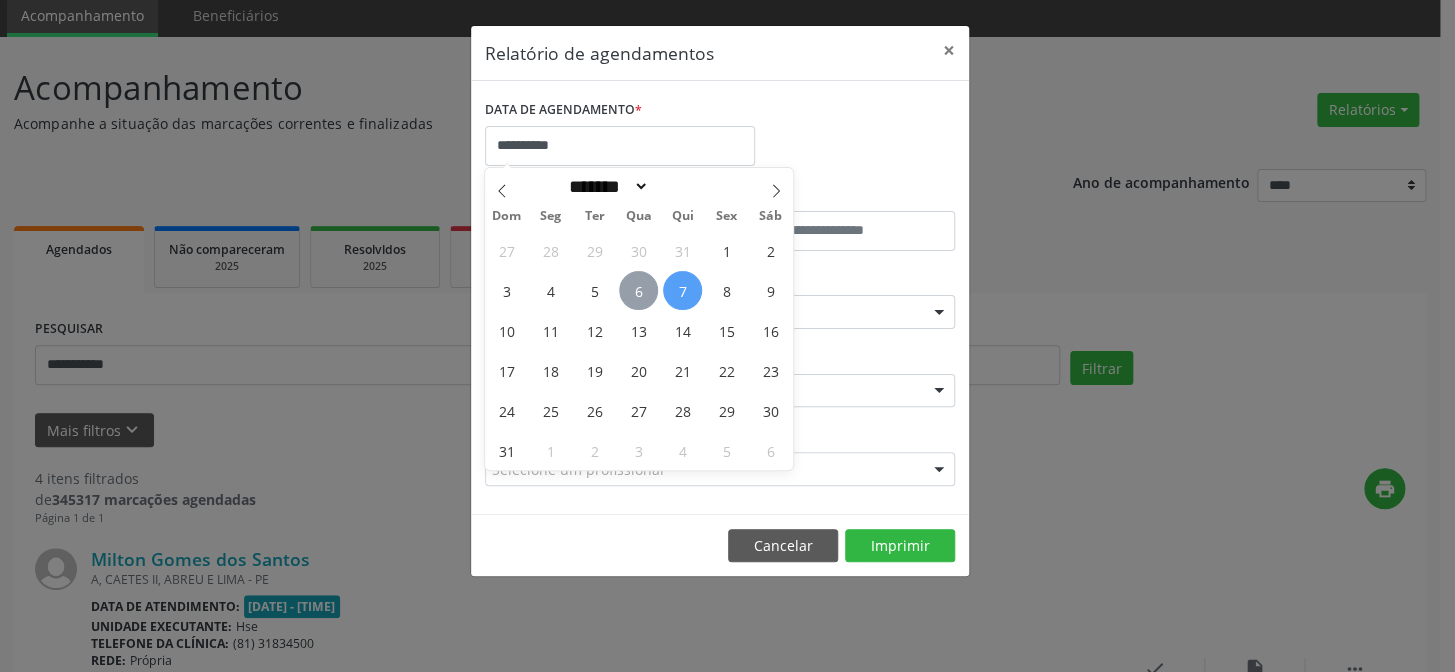 click on "6" at bounding box center [638, 290] 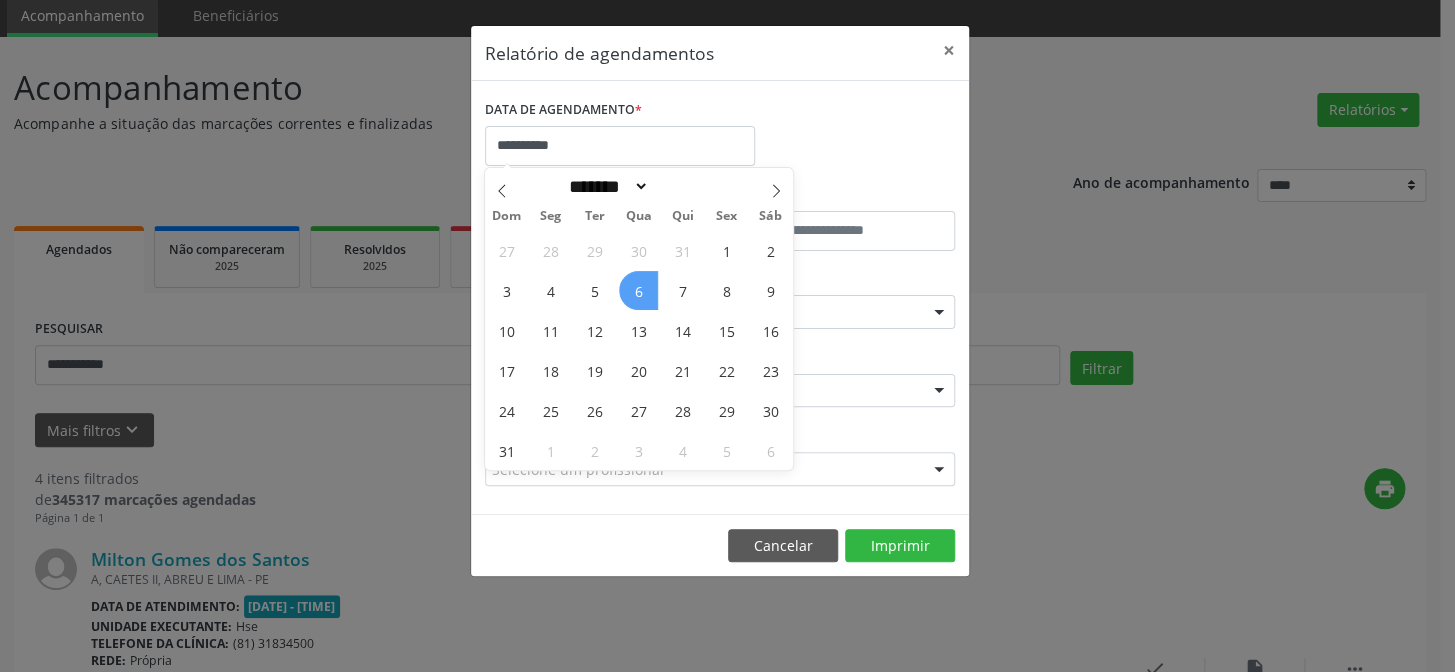click on "6" at bounding box center (638, 290) 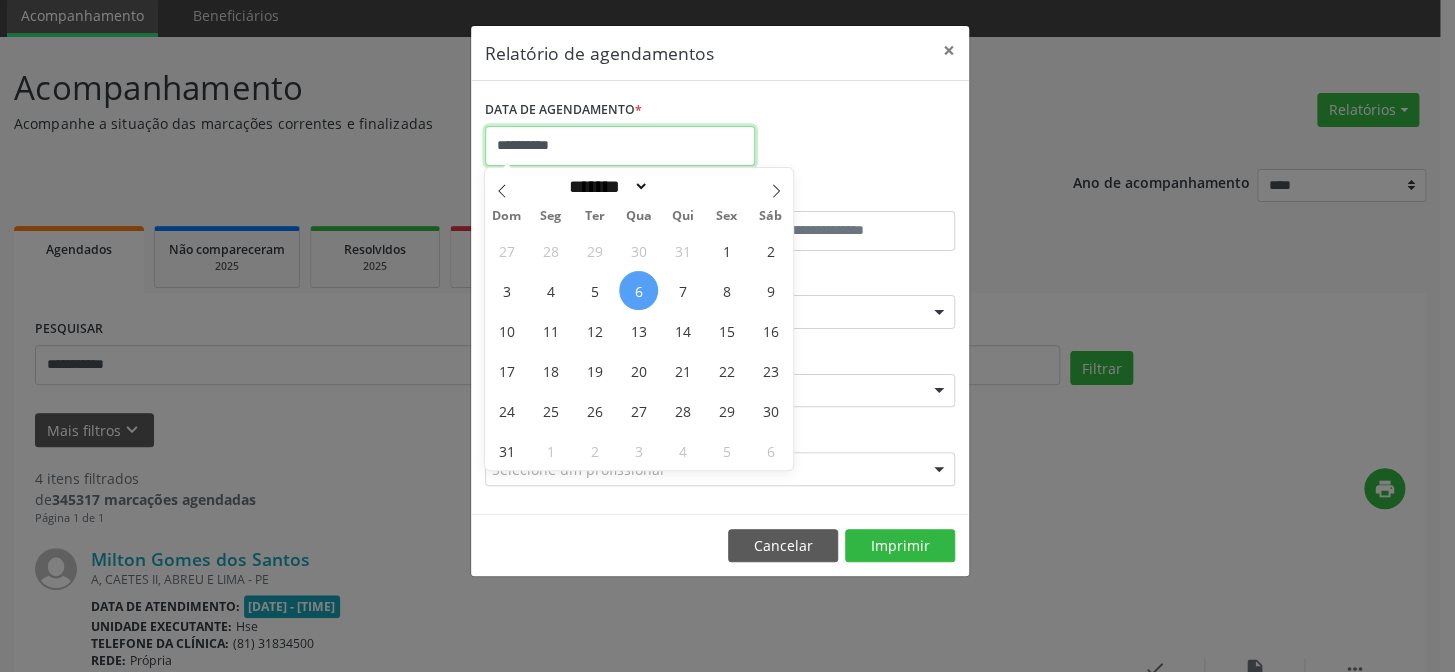 click on "**********" at bounding box center (620, 146) 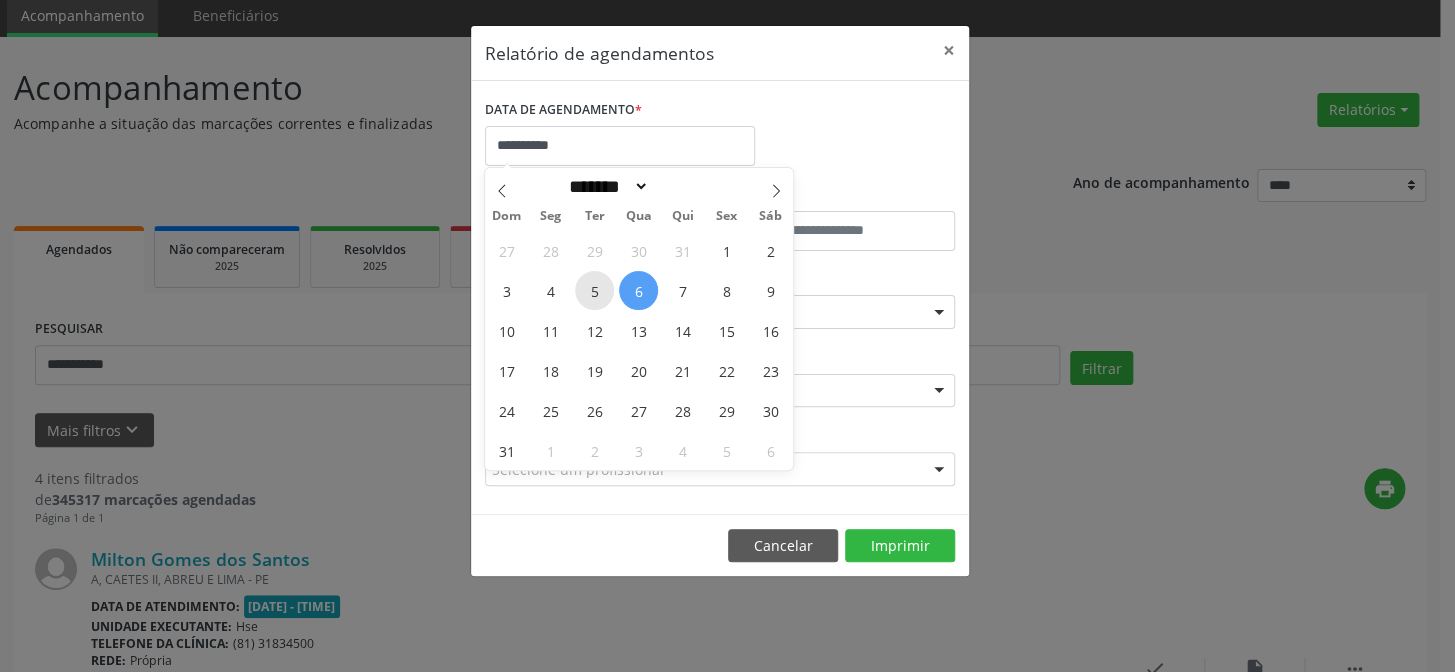 click on "5" at bounding box center (594, 290) 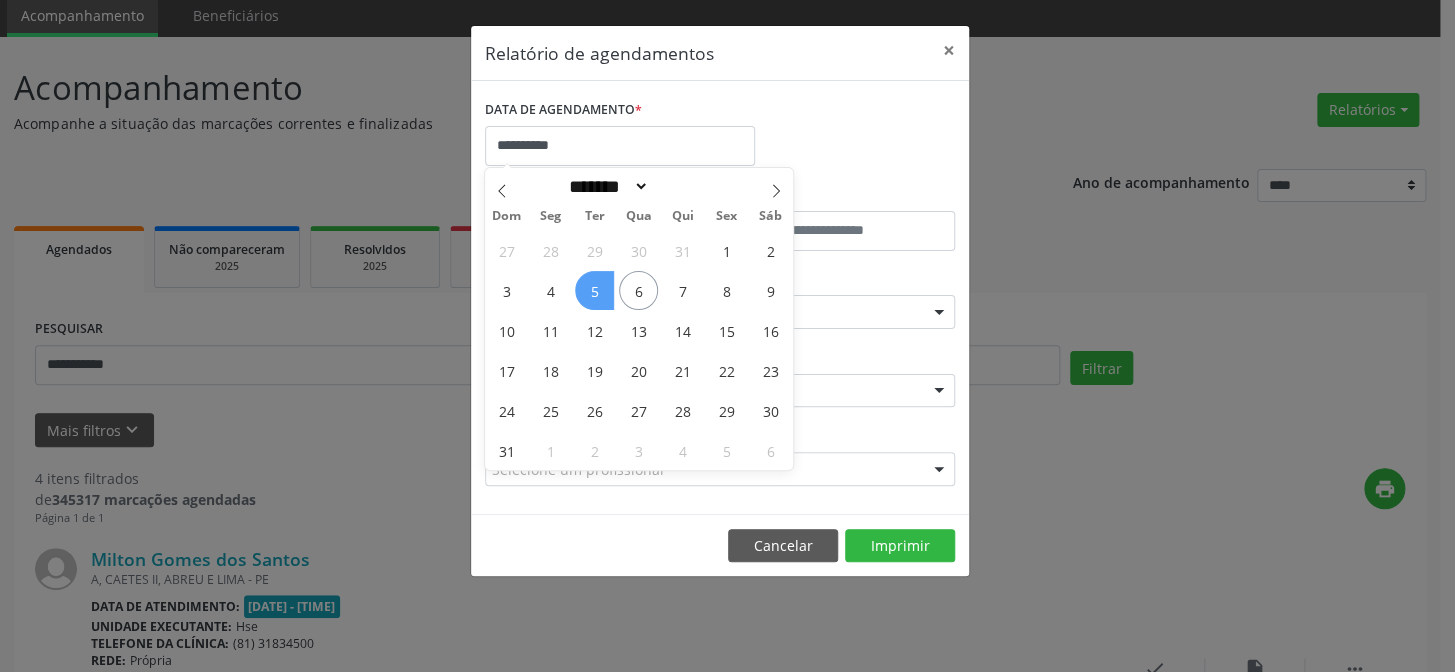 click on "5" at bounding box center (594, 290) 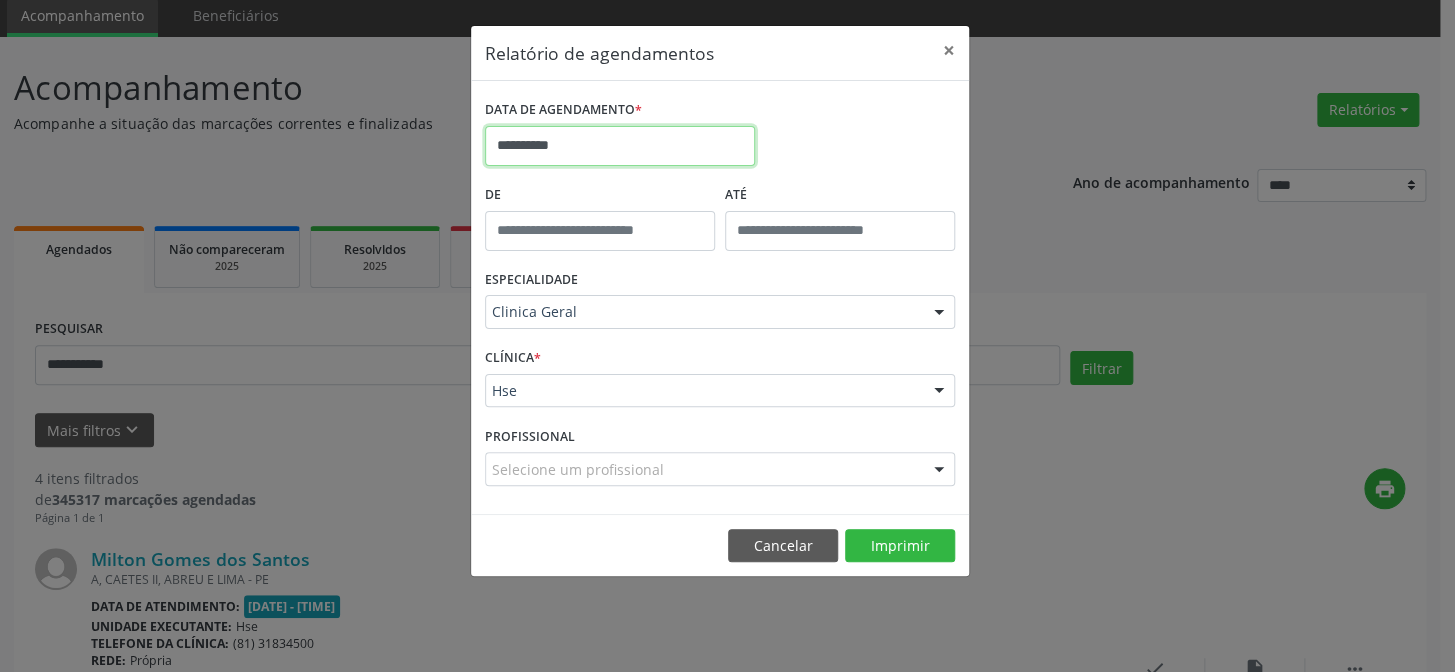 click on "**********" at bounding box center (620, 146) 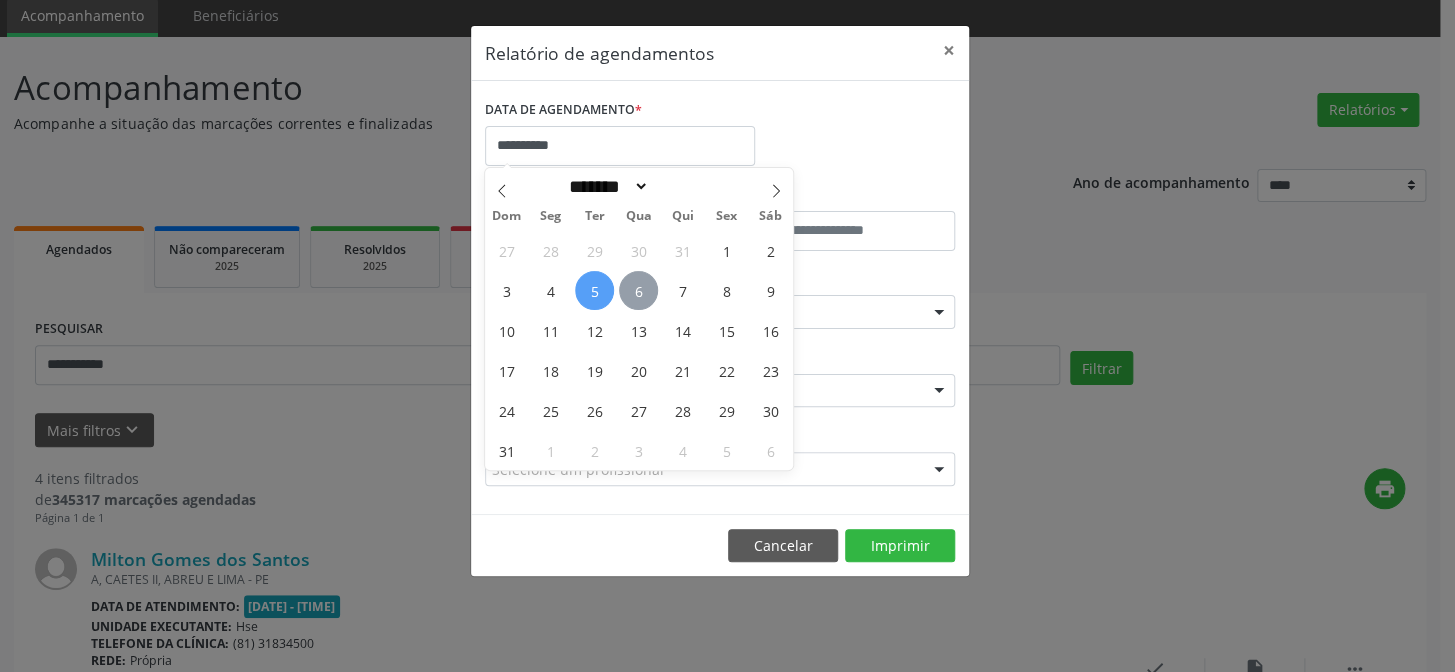 click on "6" at bounding box center (638, 290) 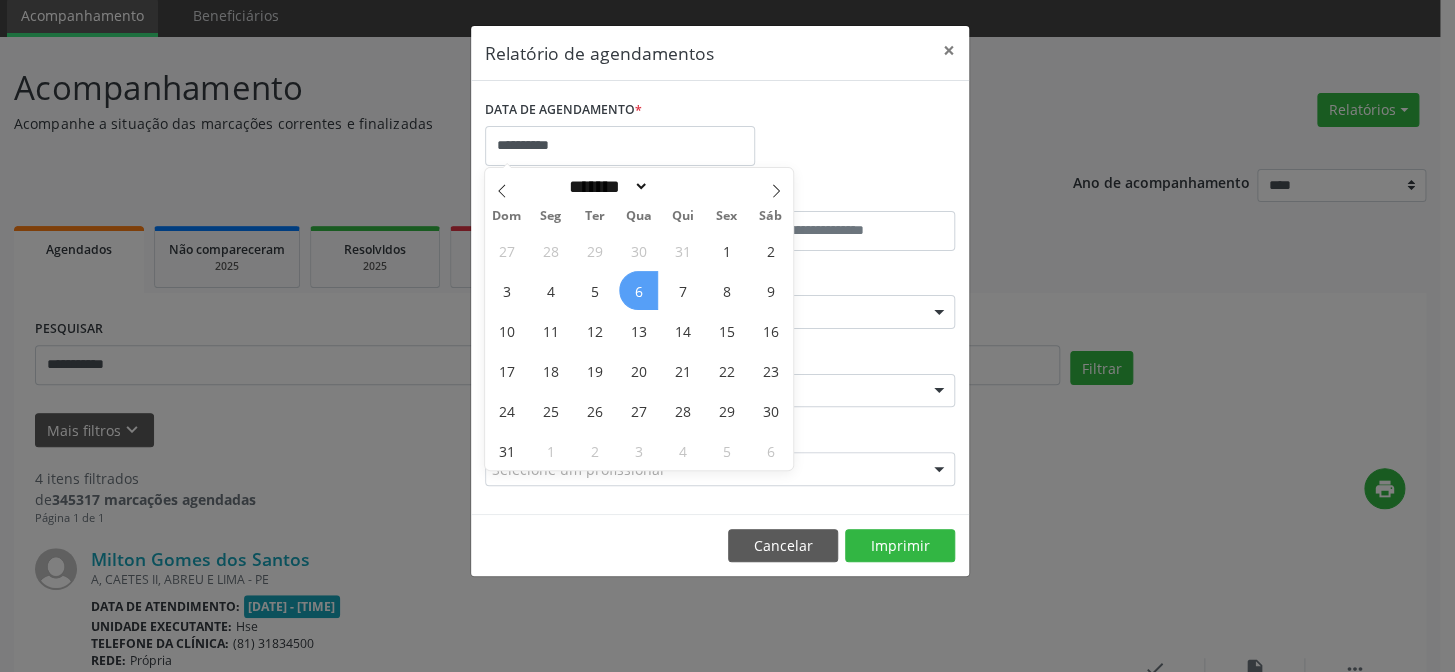 click on "6" at bounding box center [638, 290] 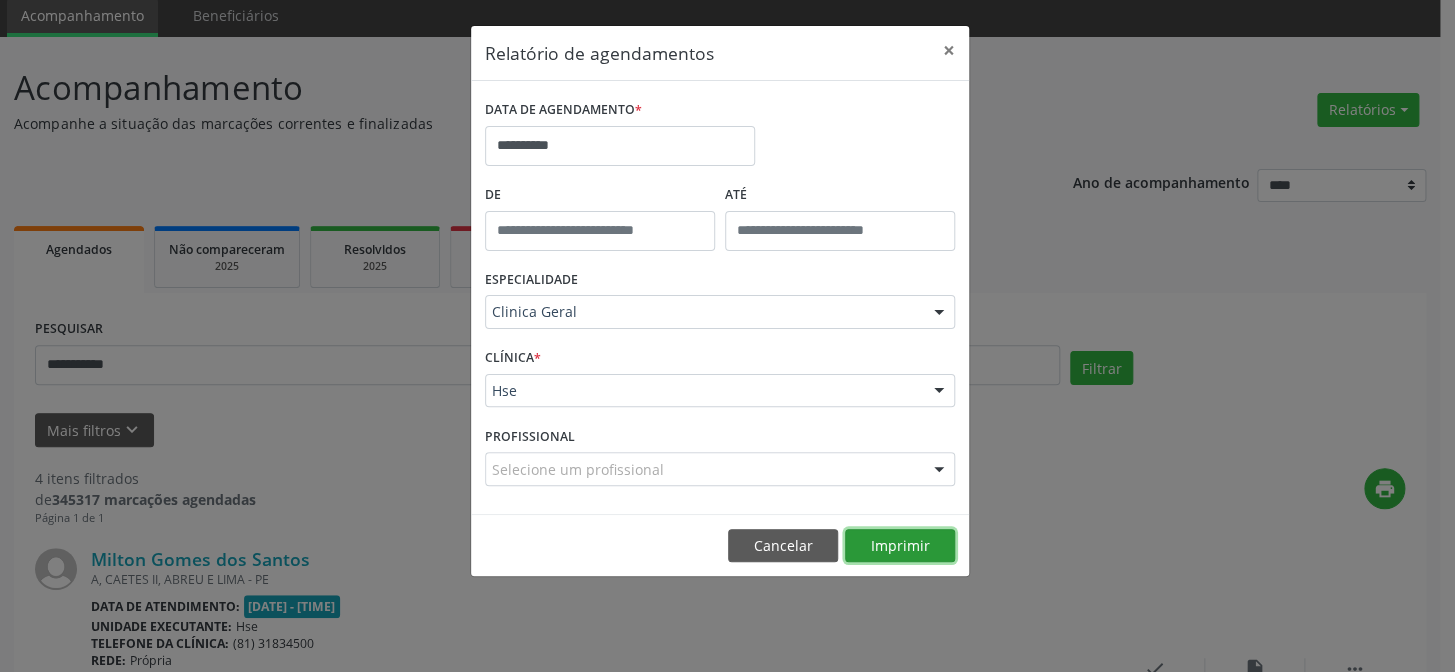 click on "Imprimir" at bounding box center [900, 546] 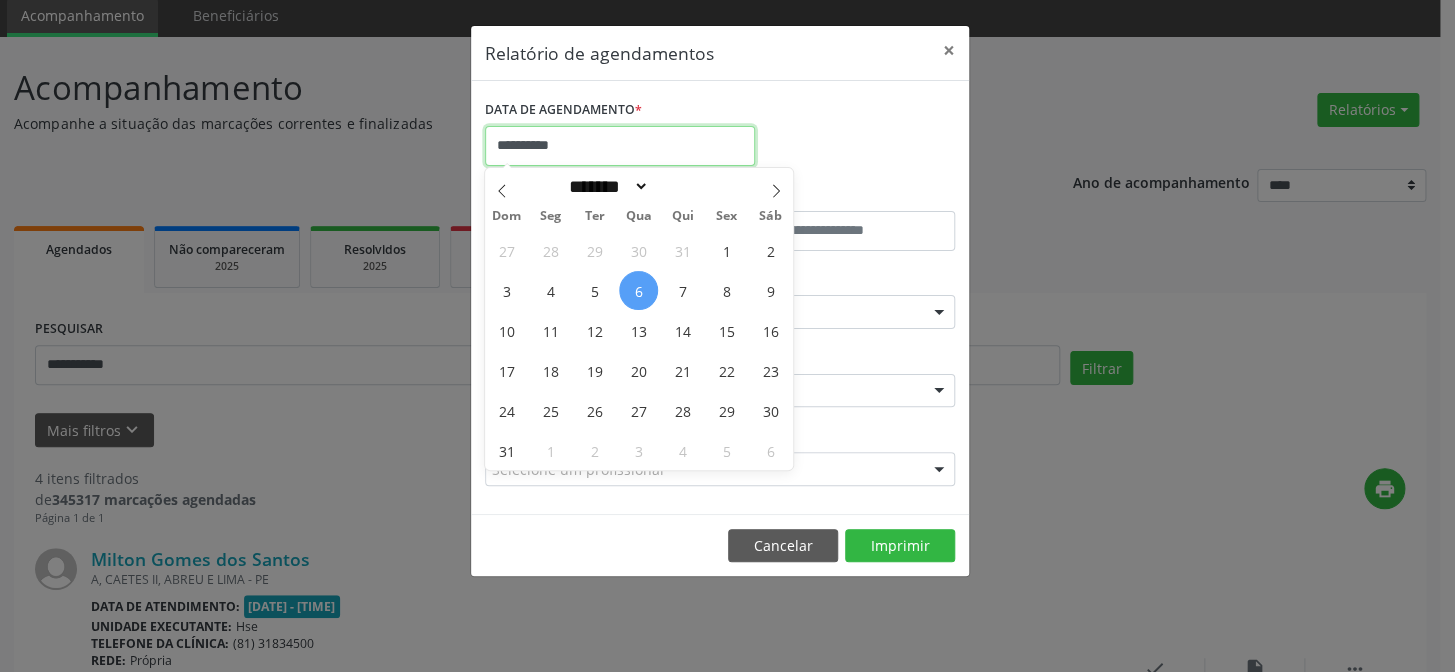 click on "**********" at bounding box center [620, 146] 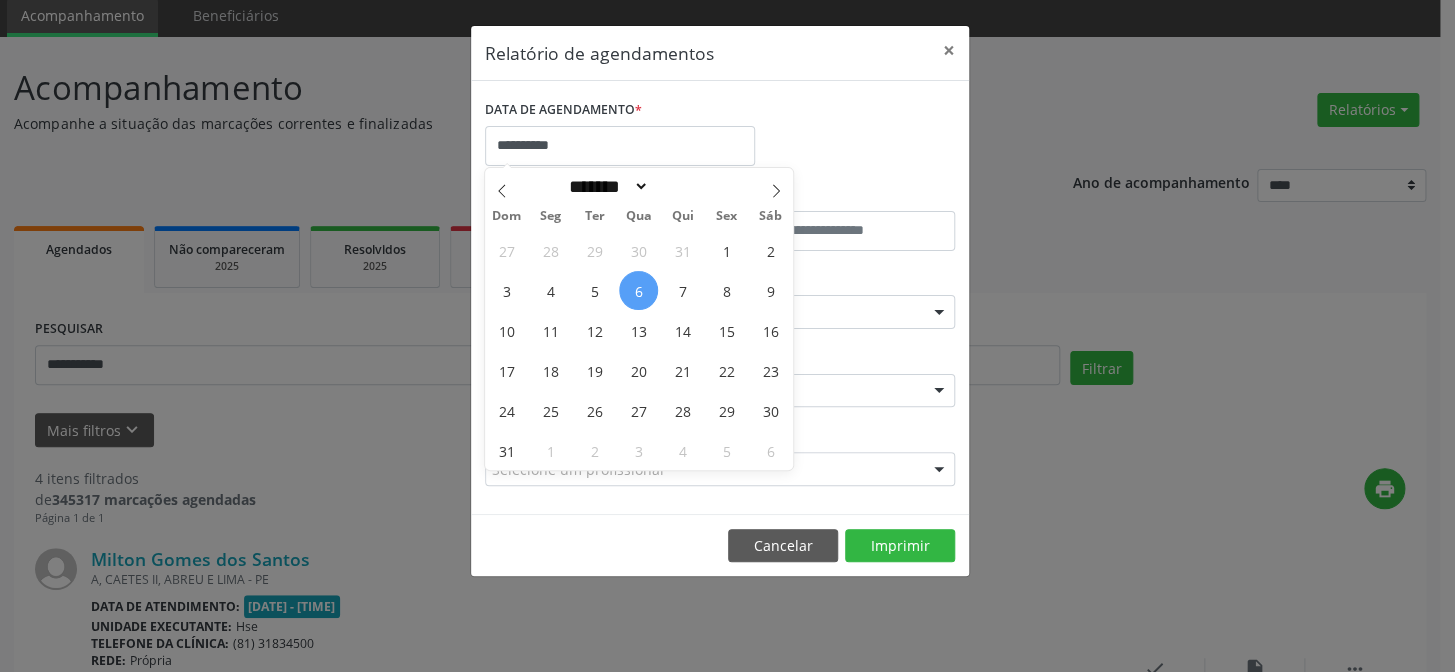 click on "6" at bounding box center (638, 290) 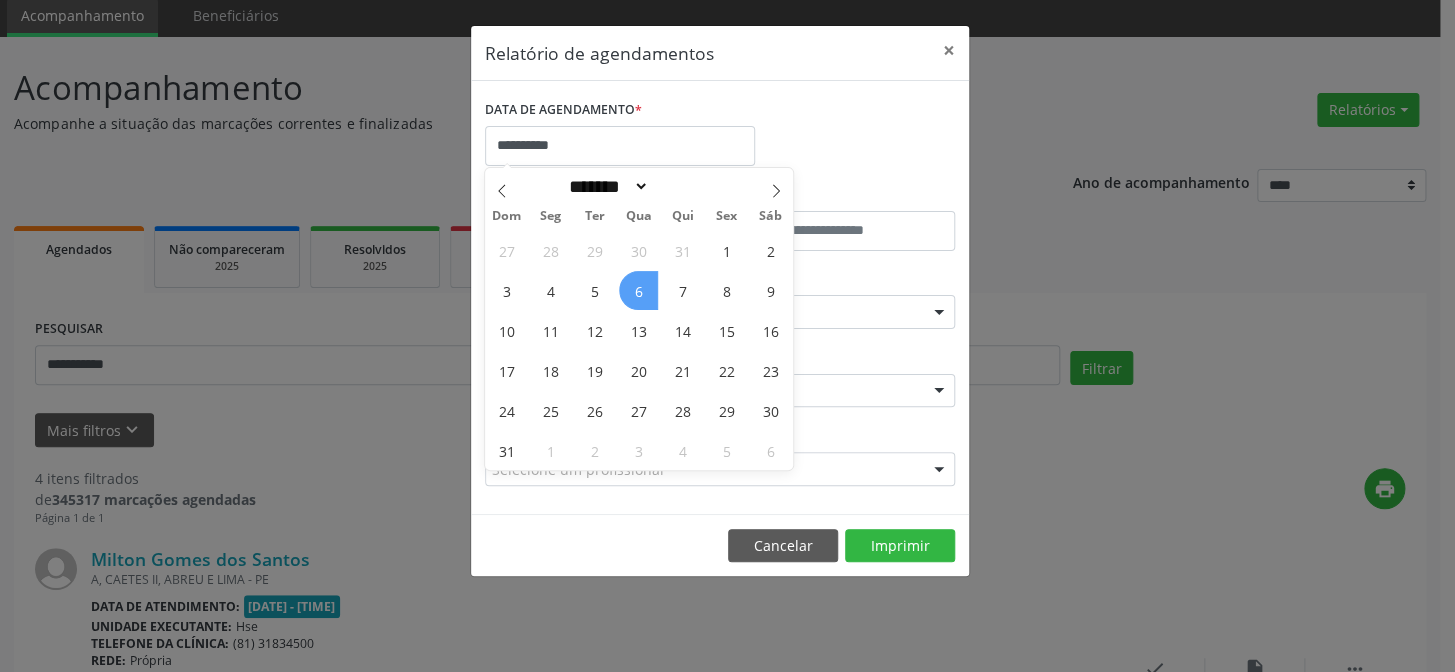 click on "6" at bounding box center [638, 290] 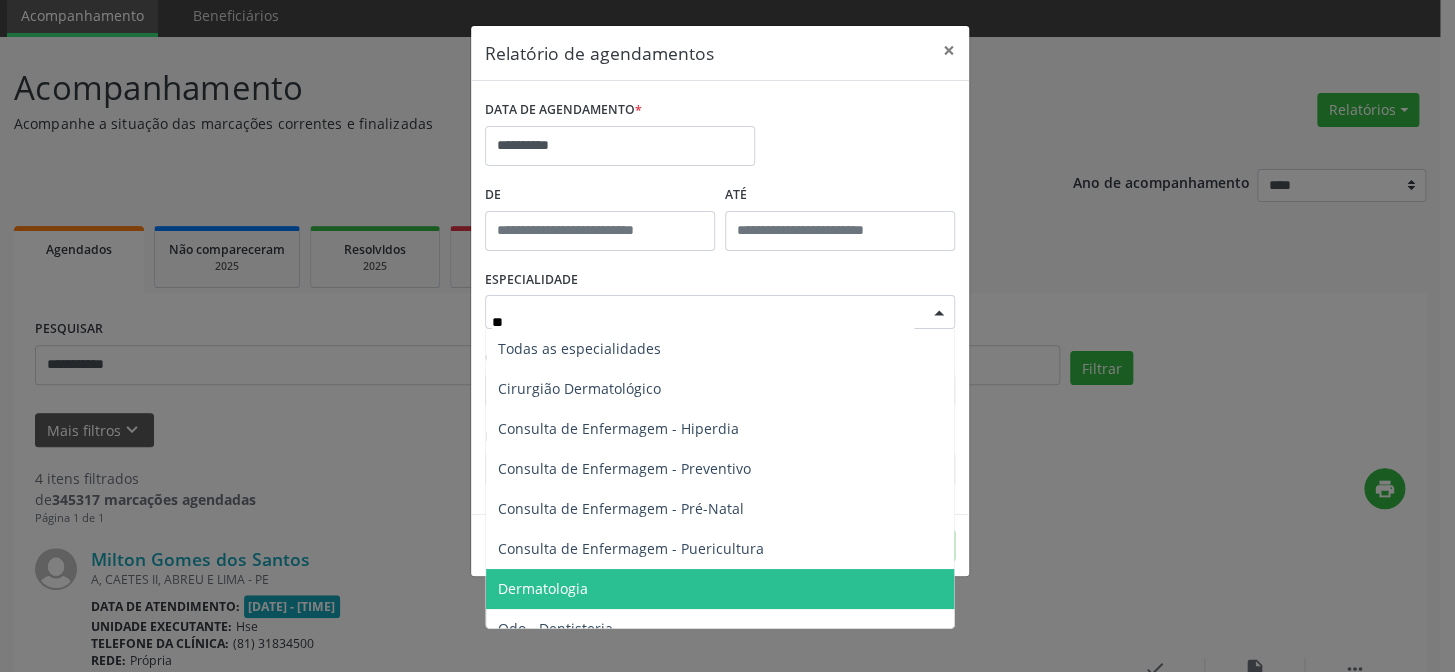 type on "***" 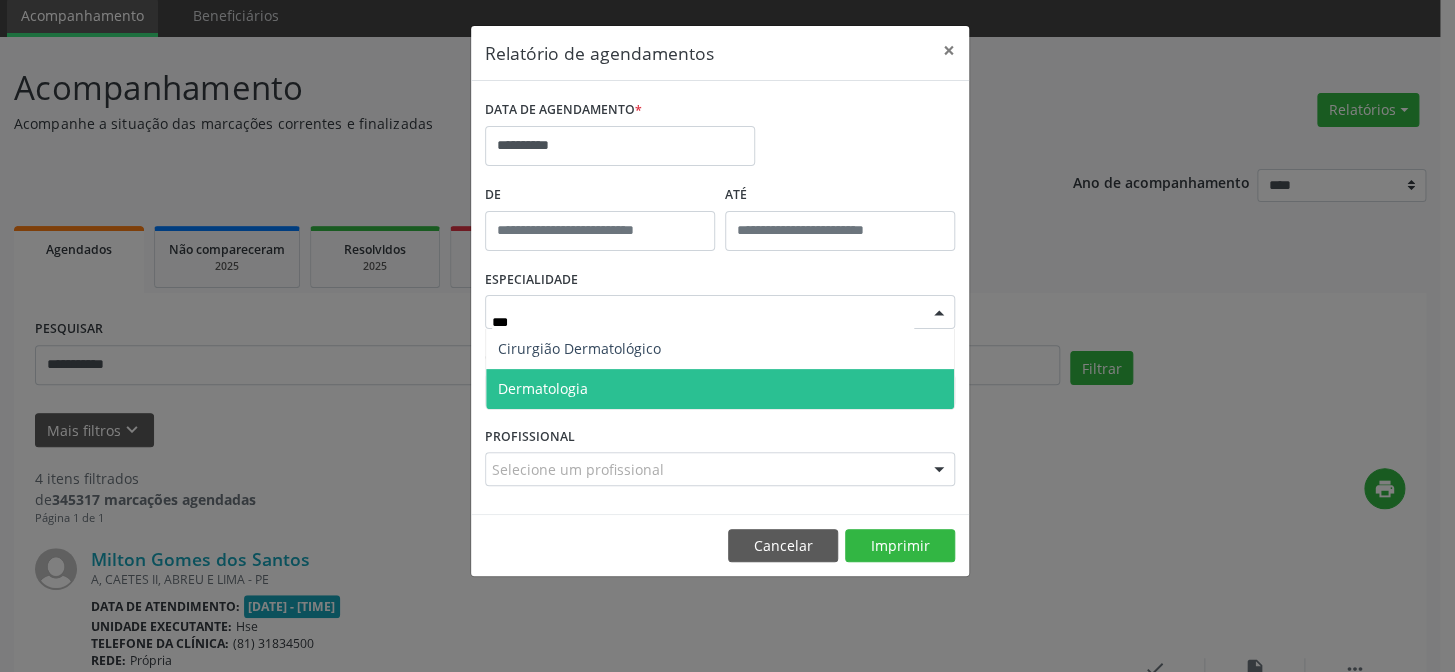 click on "Dermatologia" at bounding box center [543, 388] 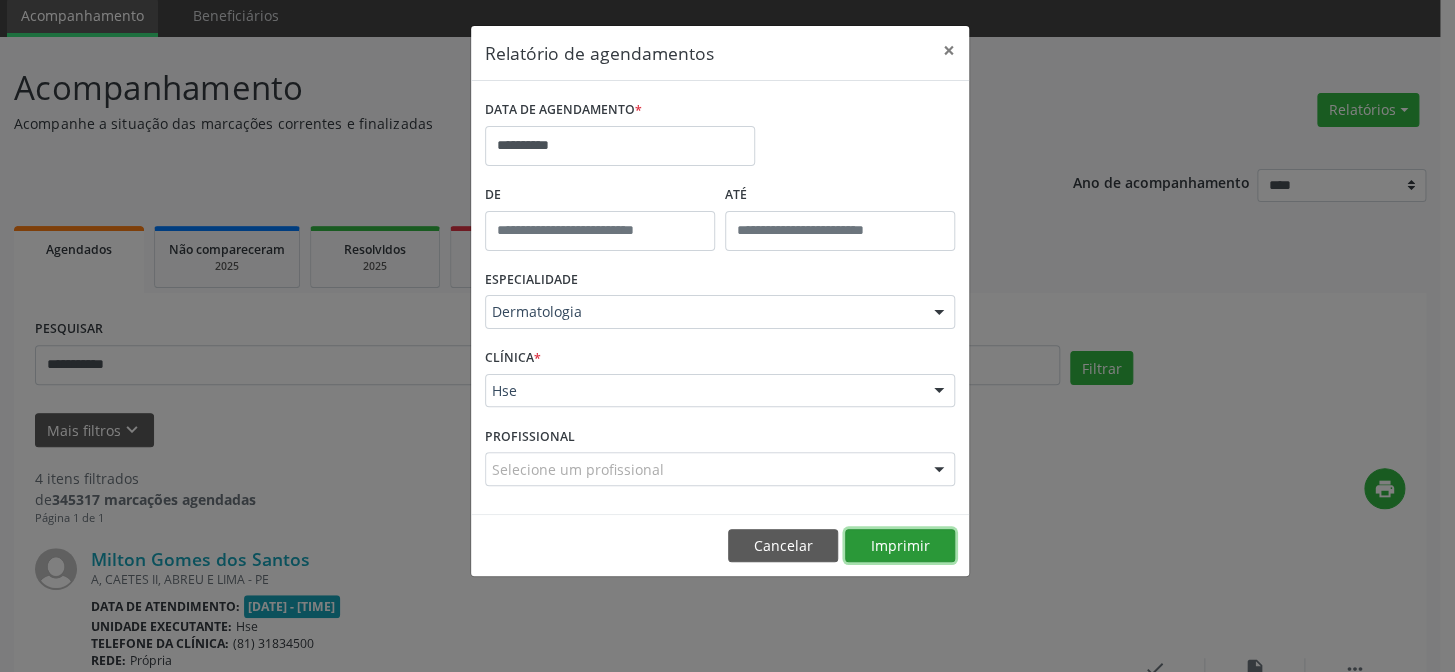 click on "Imprimir" at bounding box center [900, 546] 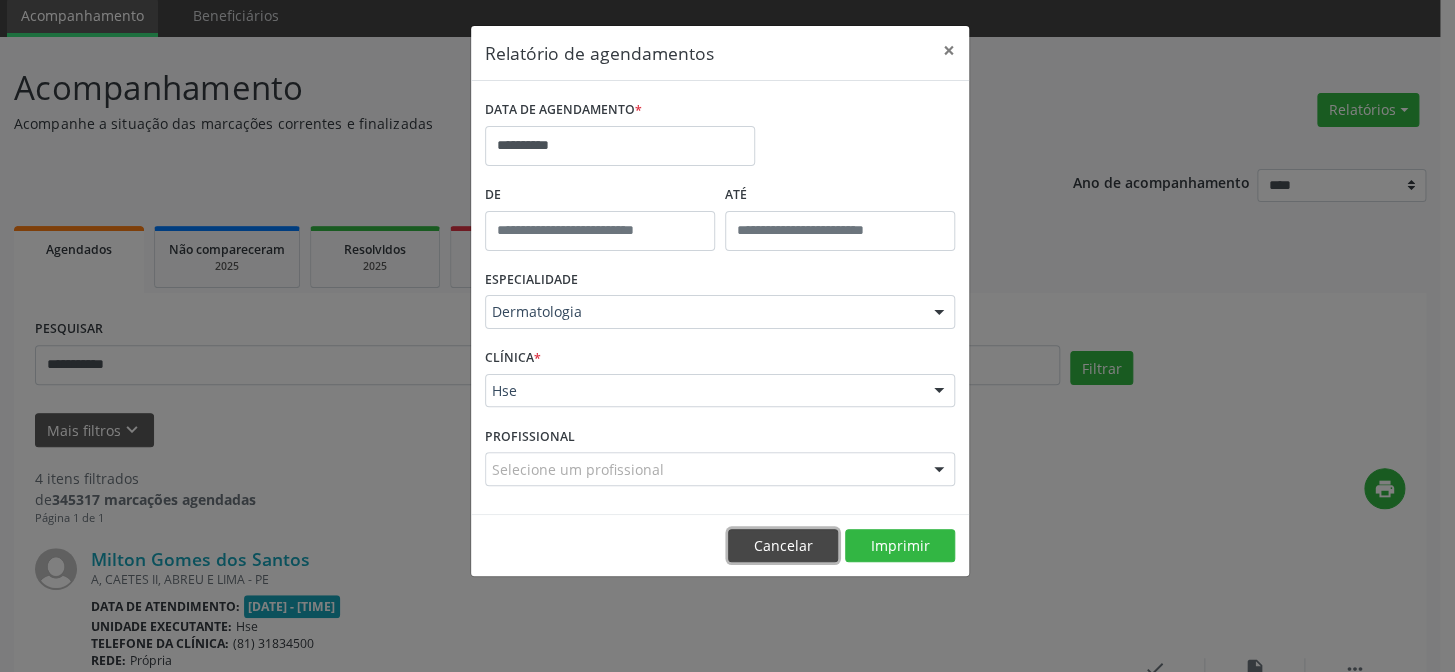 drag, startPoint x: 764, startPoint y: 533, endPoint x: 175, endPoint y: 422, distance: 599.368 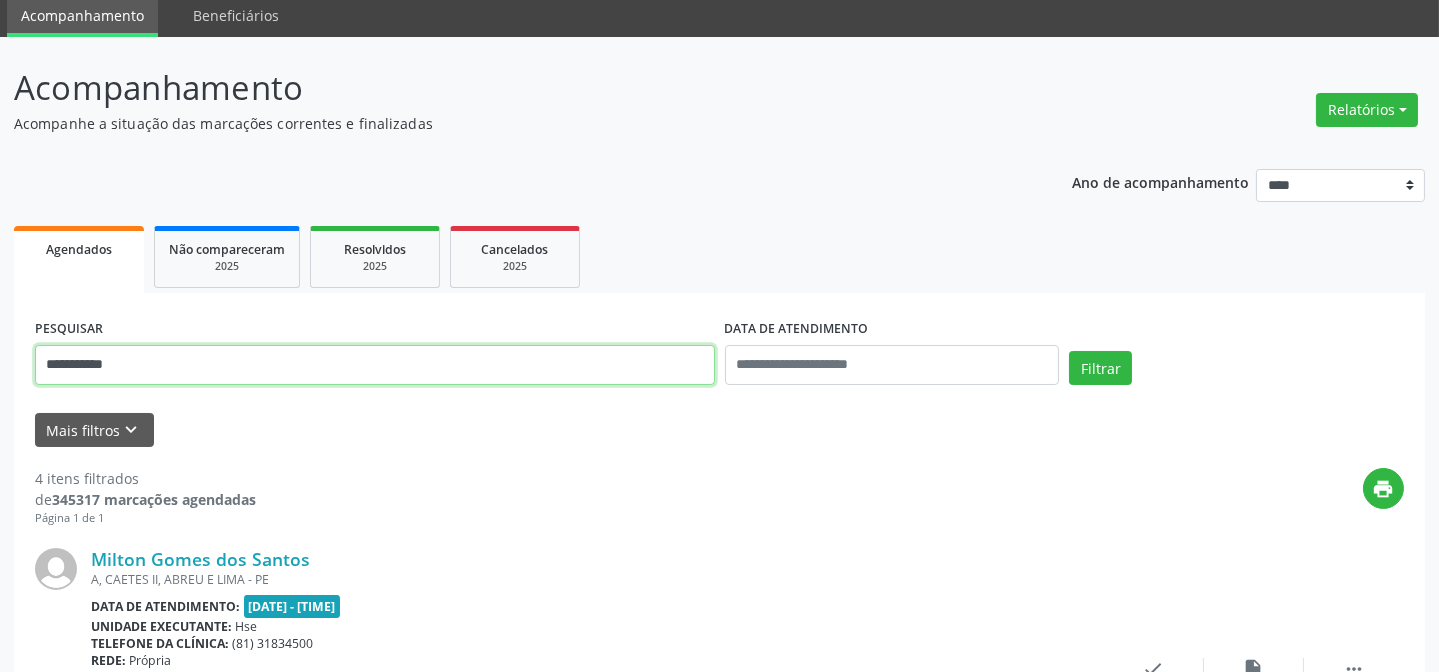 drag, startPoint x: 181, startPoint y: 360, endPoint x: 0, endPoint y: 403, distance: 186.03763 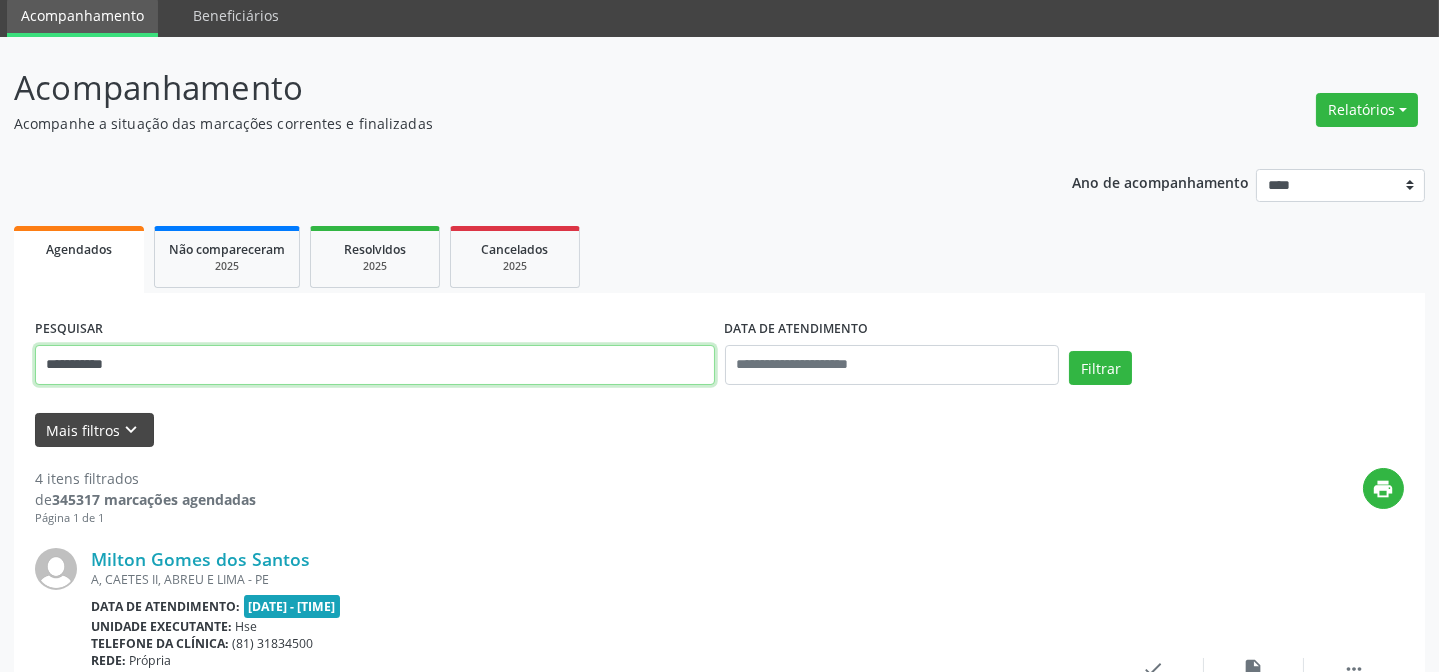 type on "**********" 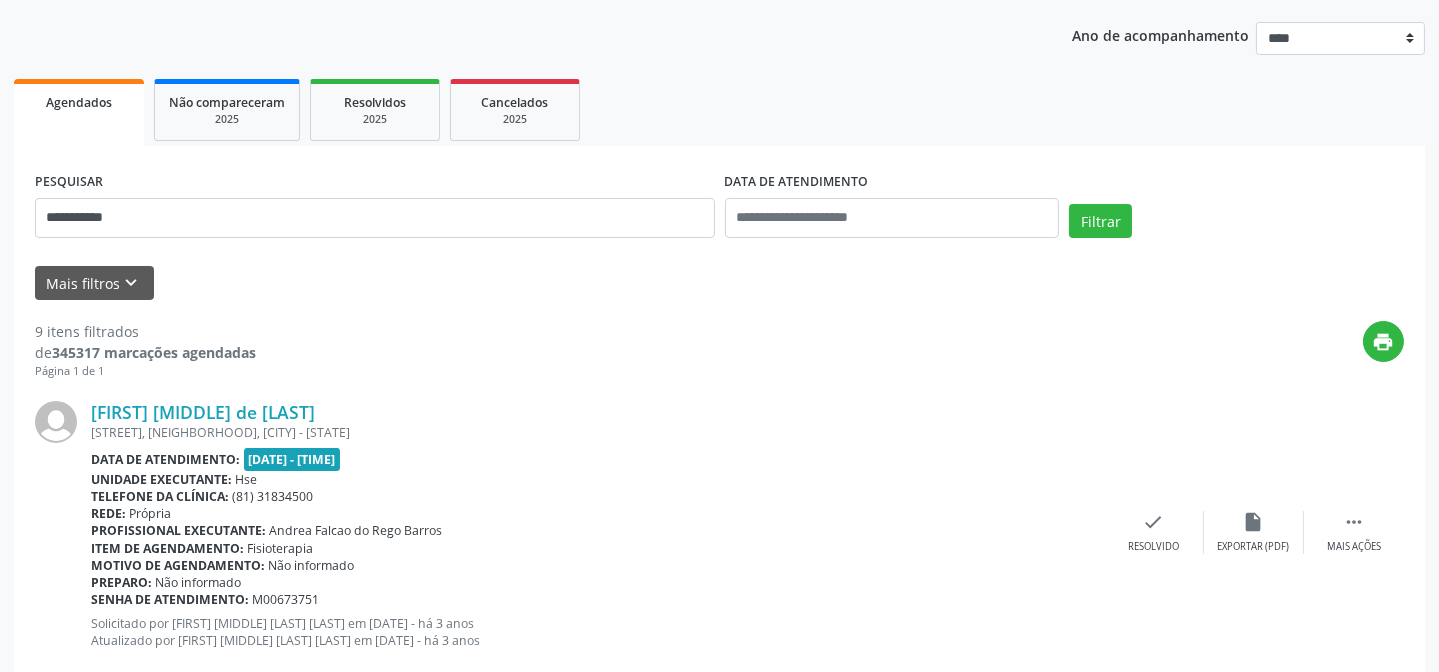 scroll, scrollTop: 70, scrollLeft: 0, axis: vertical 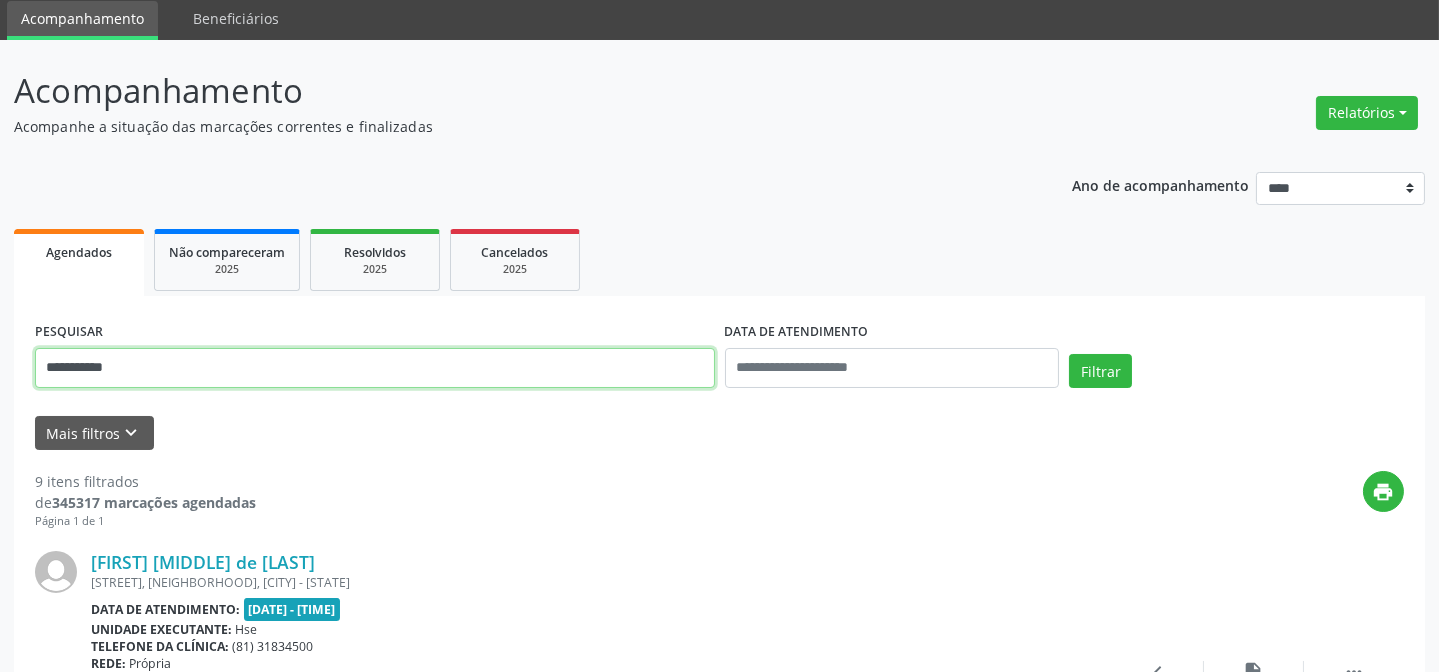drag, startPoint x: 170, startPoint y: 353, endPoint x: 0, endPoint y: 366, distance: 170.49634 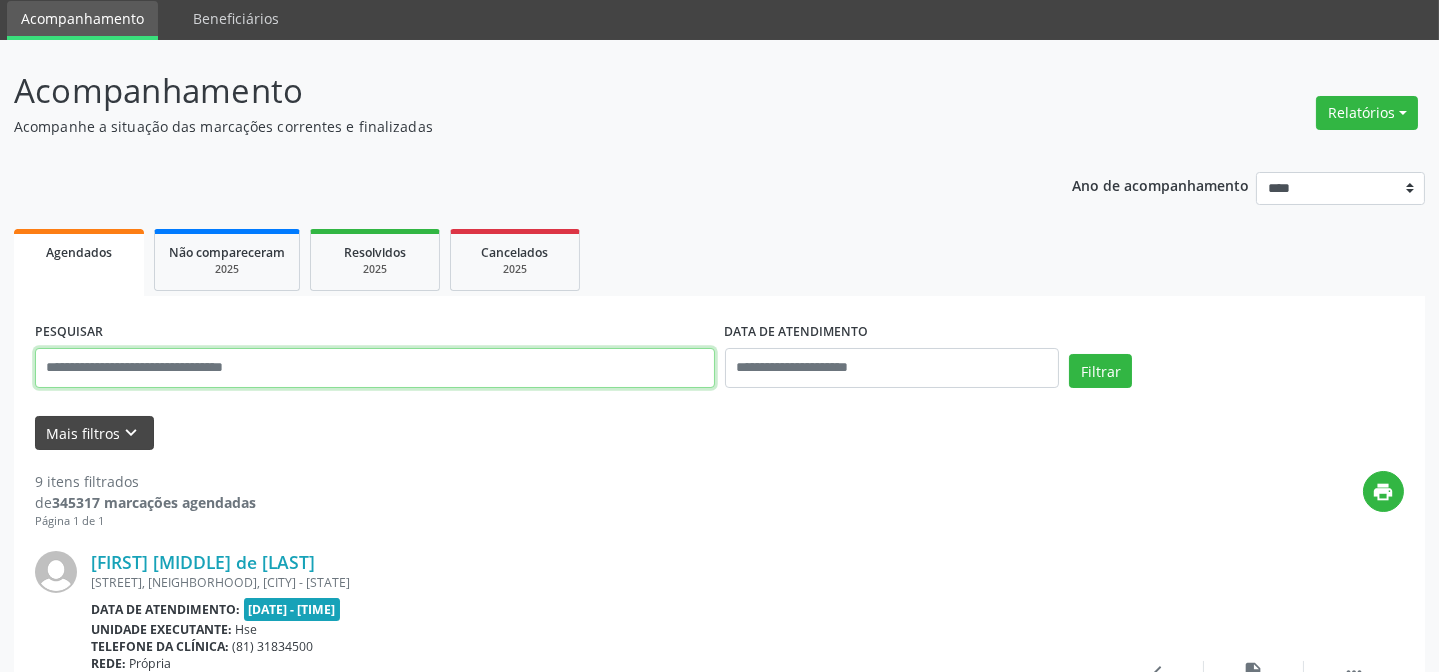 type 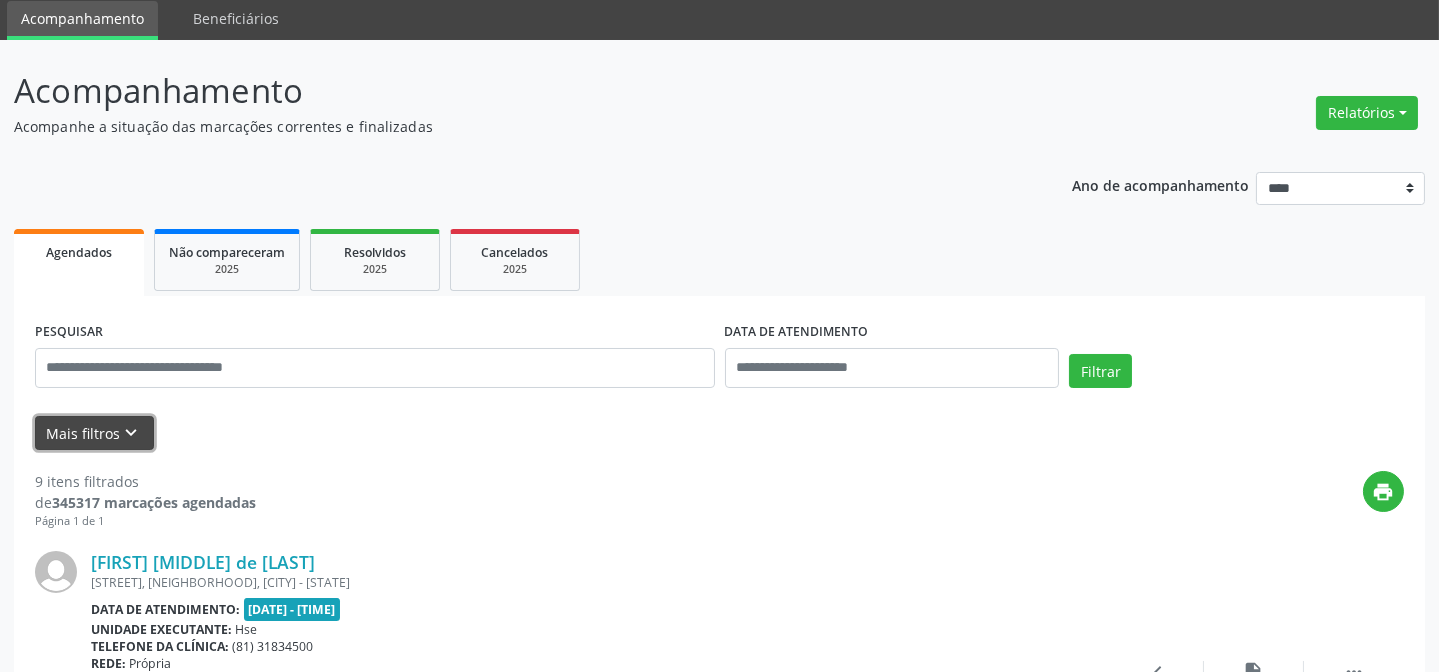 click on "Mais filtros
keyboard_arrow_down" at bounding box center (94, 433) 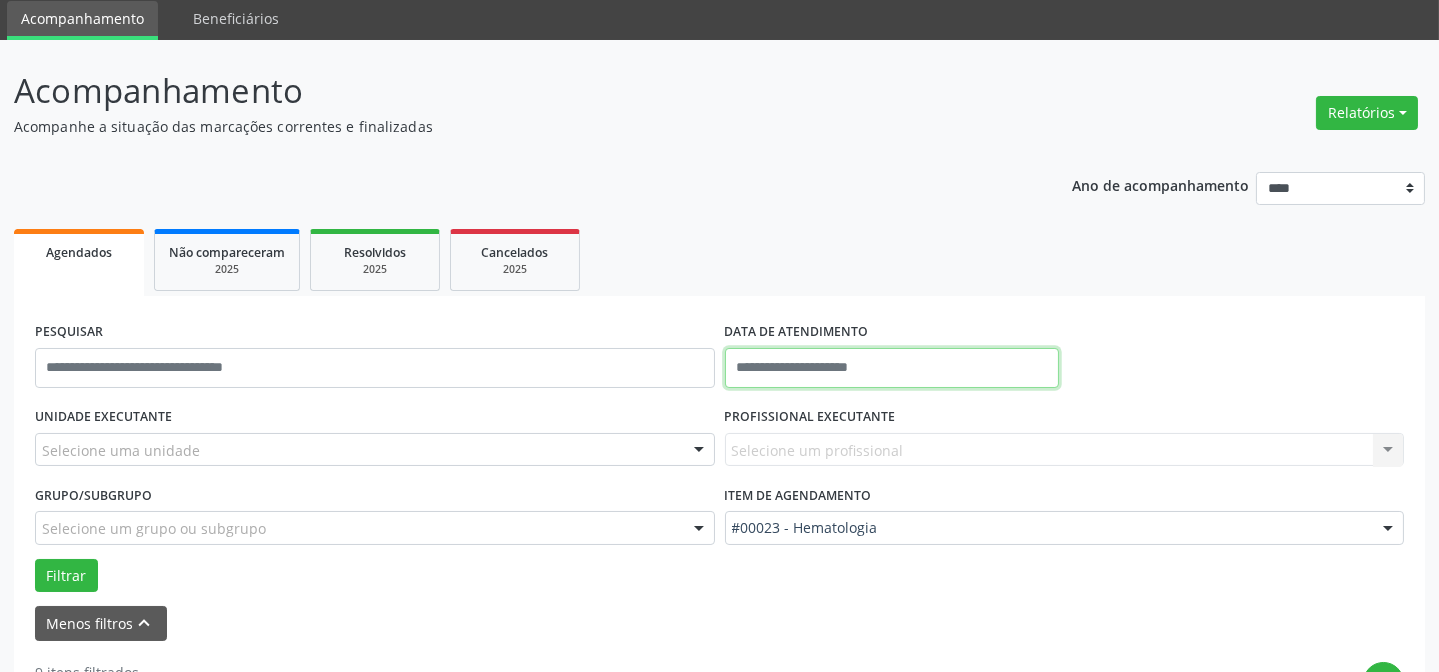 click at bounding box center (892, 368) 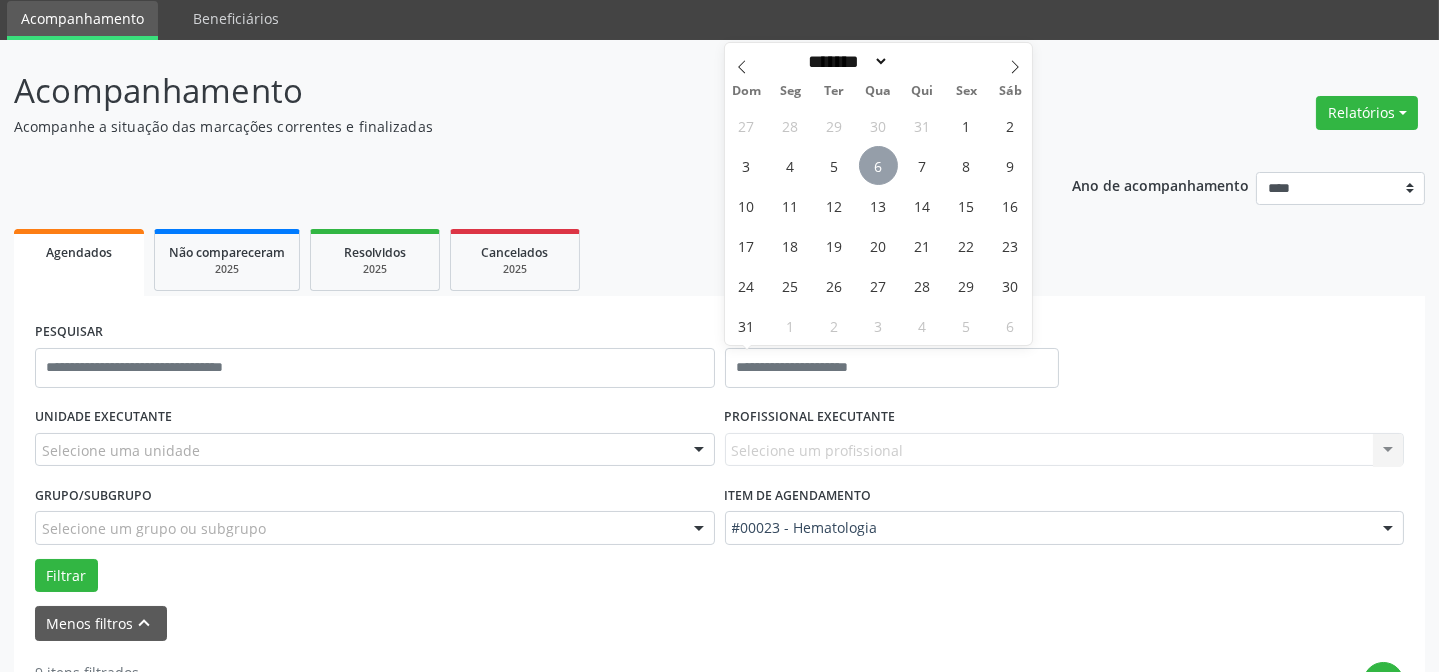 click on "6" at bounding box center (878, 165) 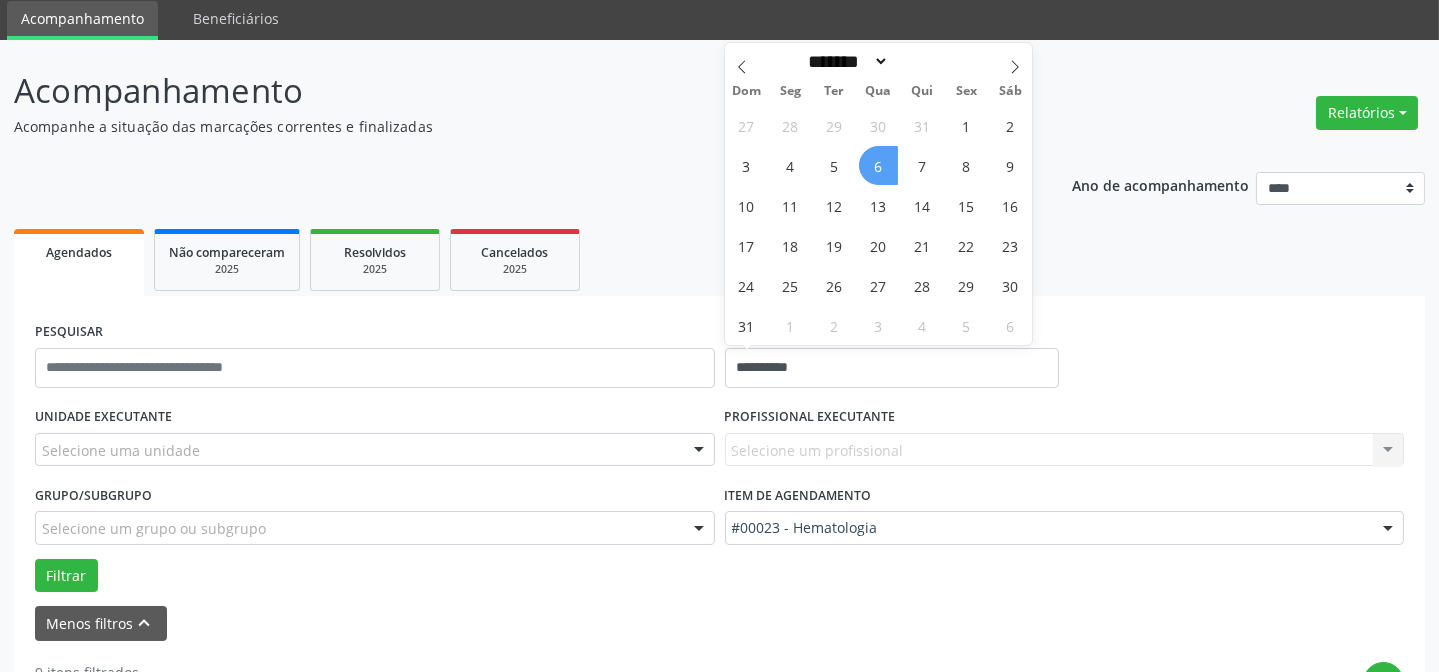 click on "6" at bounding box center [878, 165] 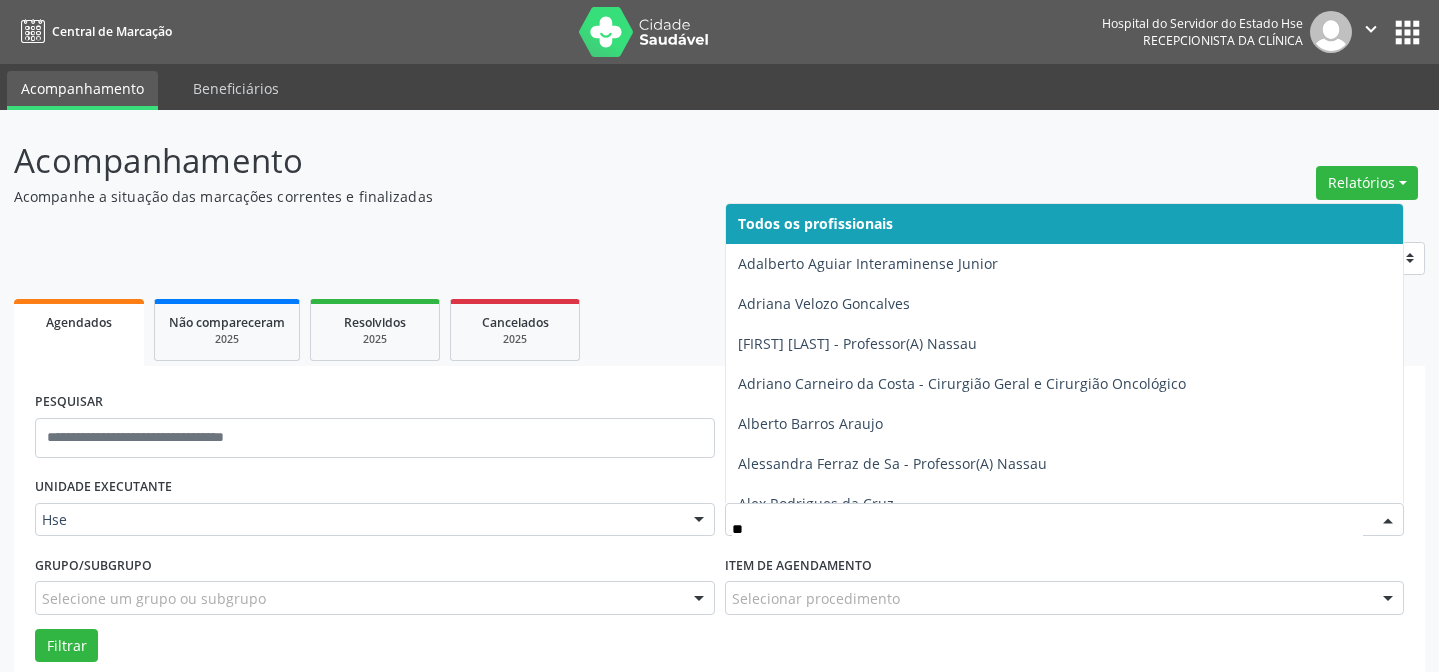 scroll, scrollTop: 0, scrollLeft: 0, axis: both 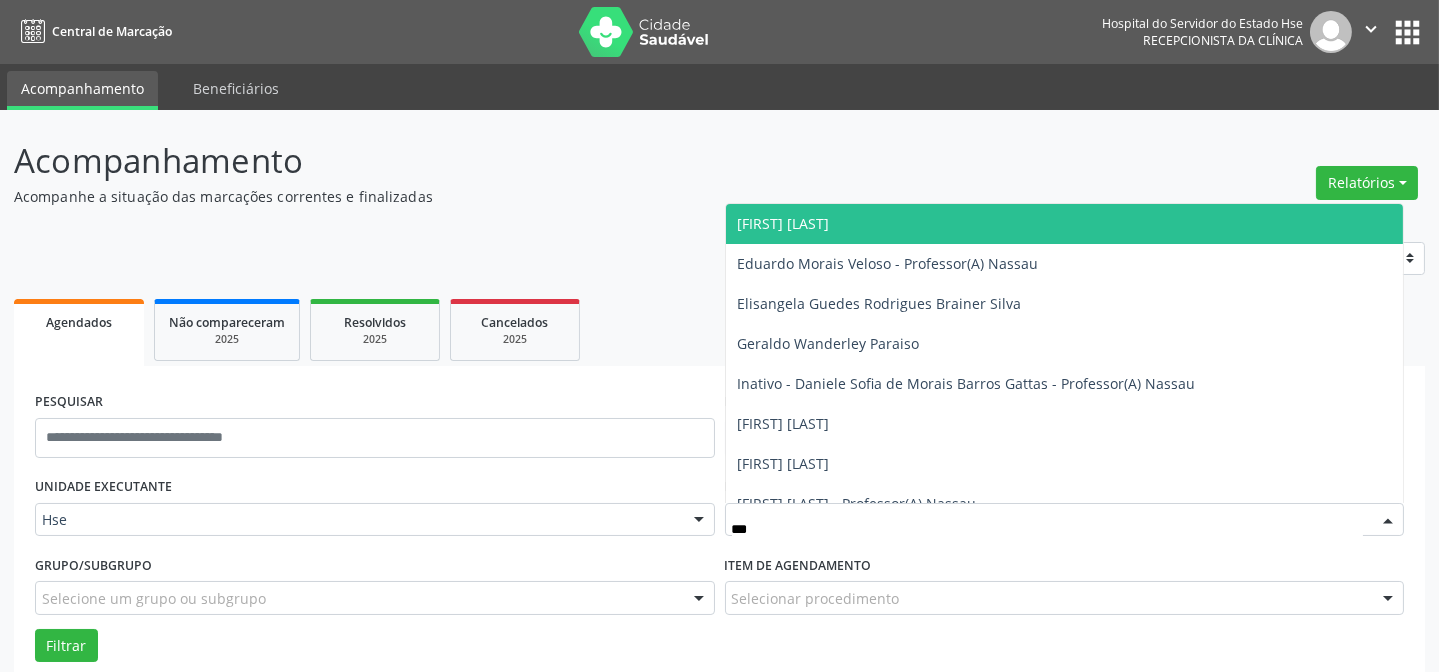 type on "****" 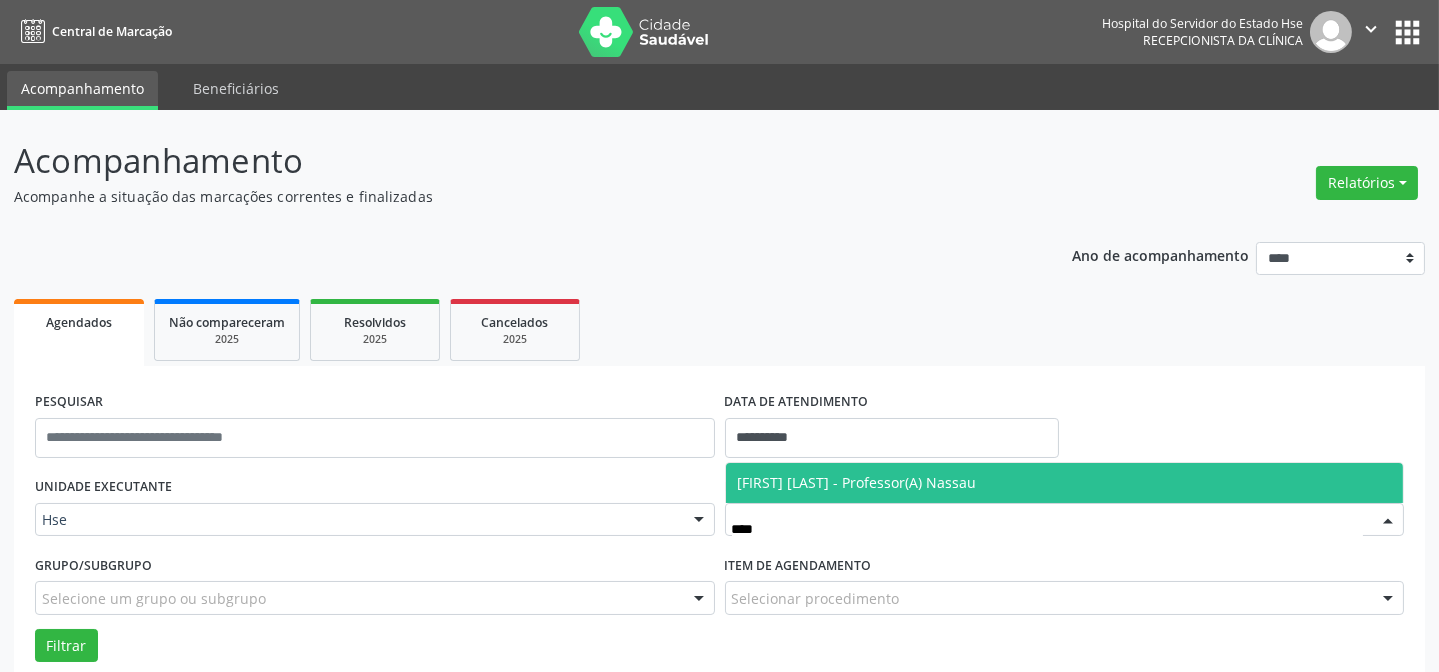click on "[FIRST] [LAST] - Professor(A) Nassau" at bounding box center (857, 482) 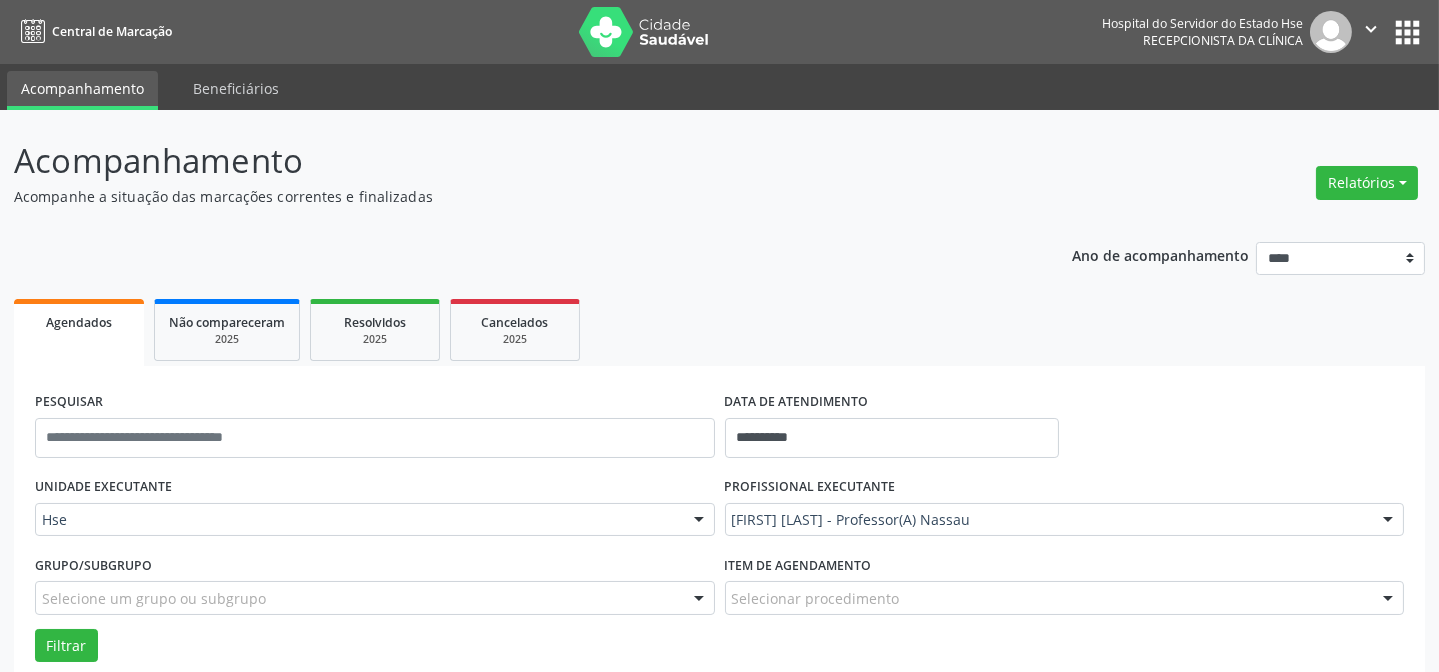 click on "Grupo/Subgrupo
Selecione um grupo ou subgrupo
Todos os grupos e subgrupos
Nenhum resultado encontrado para: "   "
Nenhuma opção encontrada" at bounding box center (375, 589) 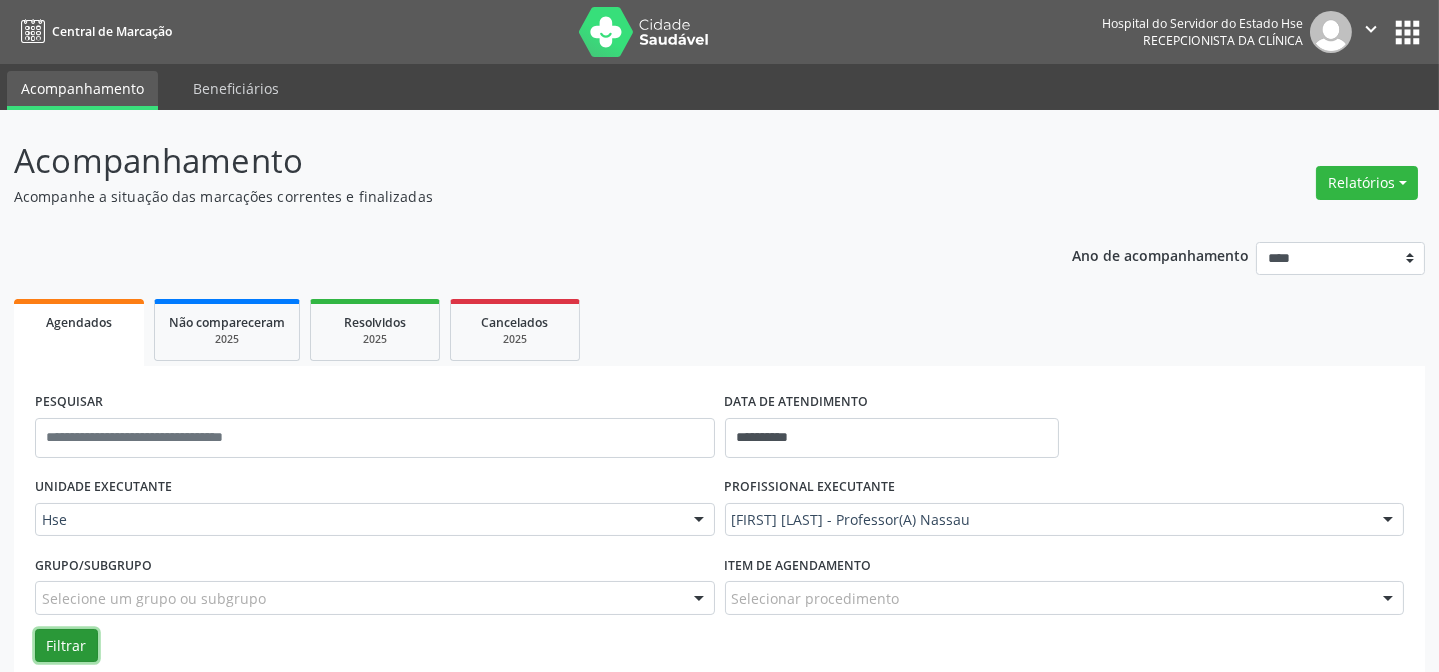 click on "Filtrar" at bounding box center [66, 646] 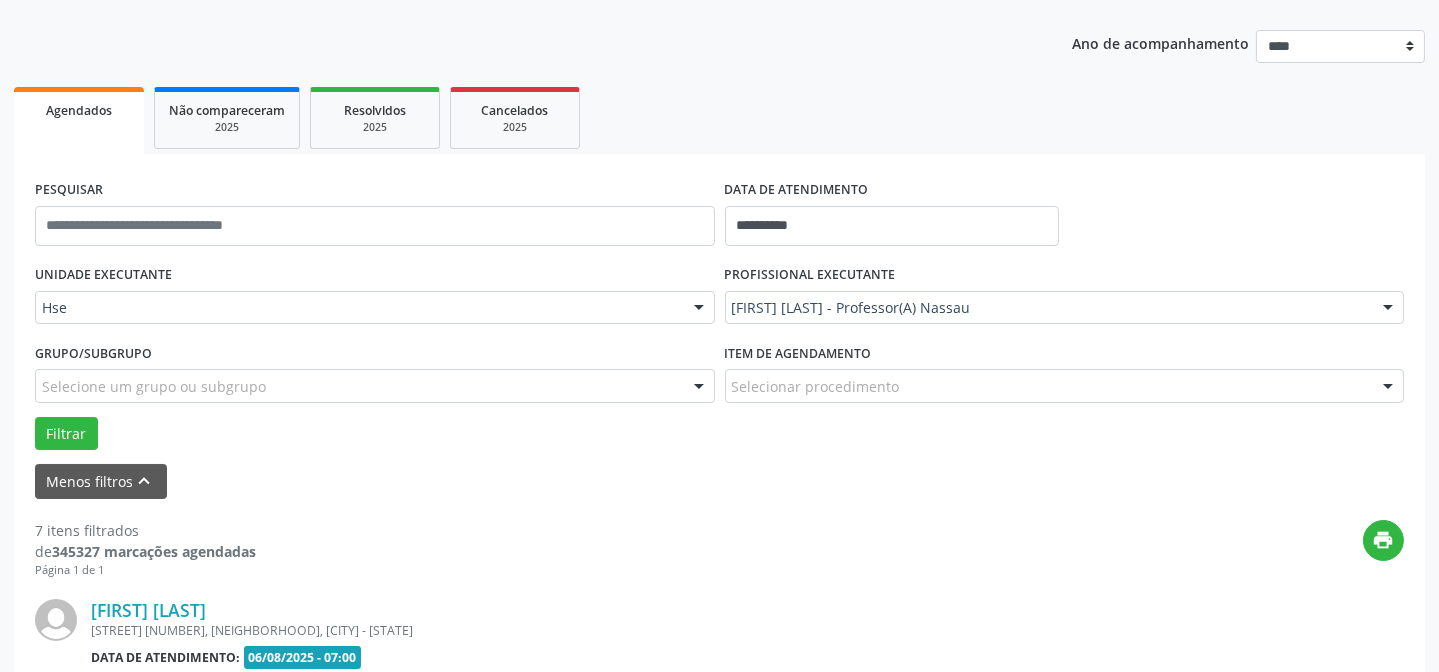 scroll, scrollTop: 454, scrollLeft: 0, axis: vertical 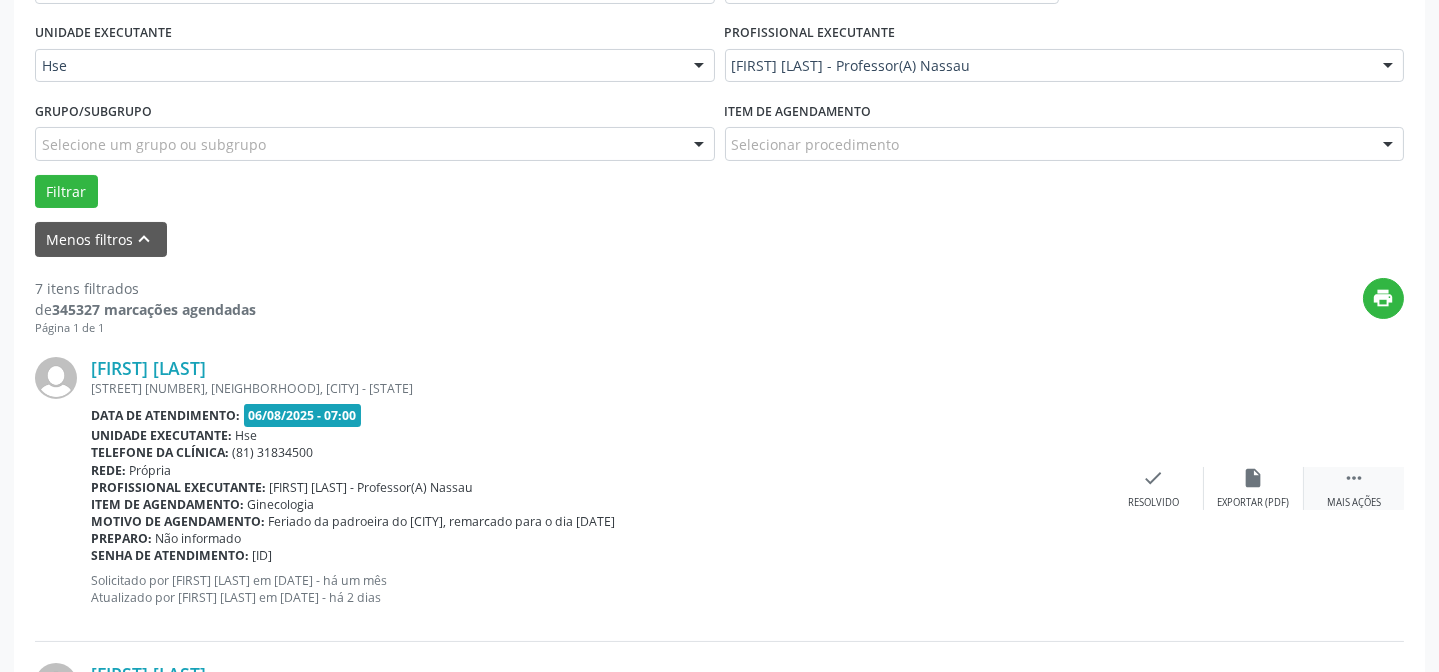 click on "
Mais ações" at bounding box center [1354, 488] 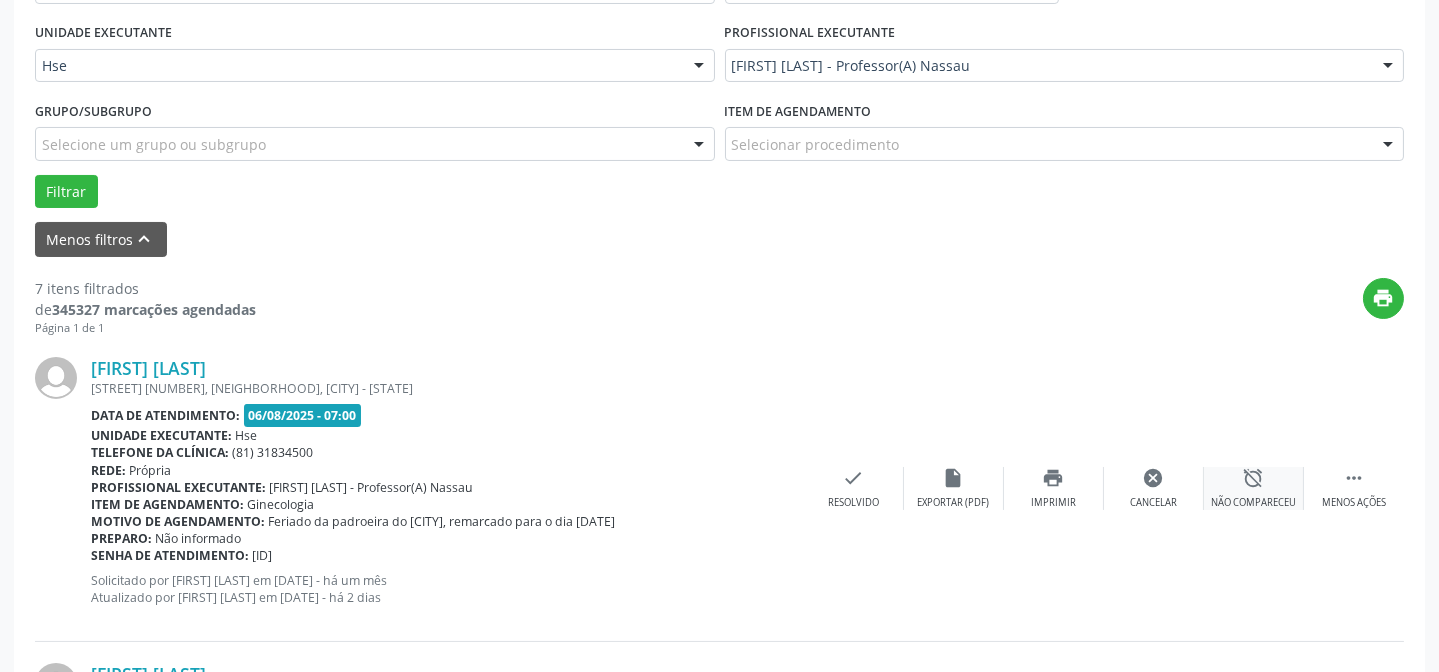 click on "alarm_off
Não compareceu" at bounding box center (1254, 488) 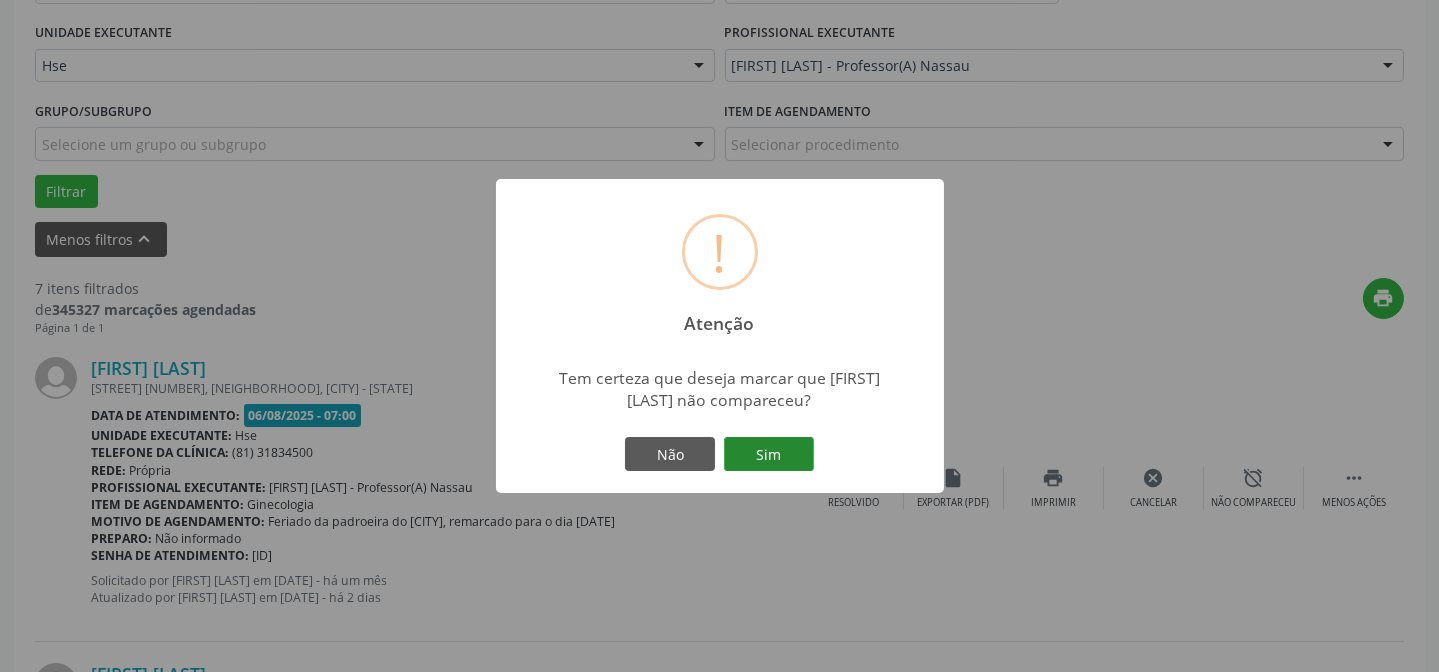 click on "Sim" at bounding box center [769, 454] 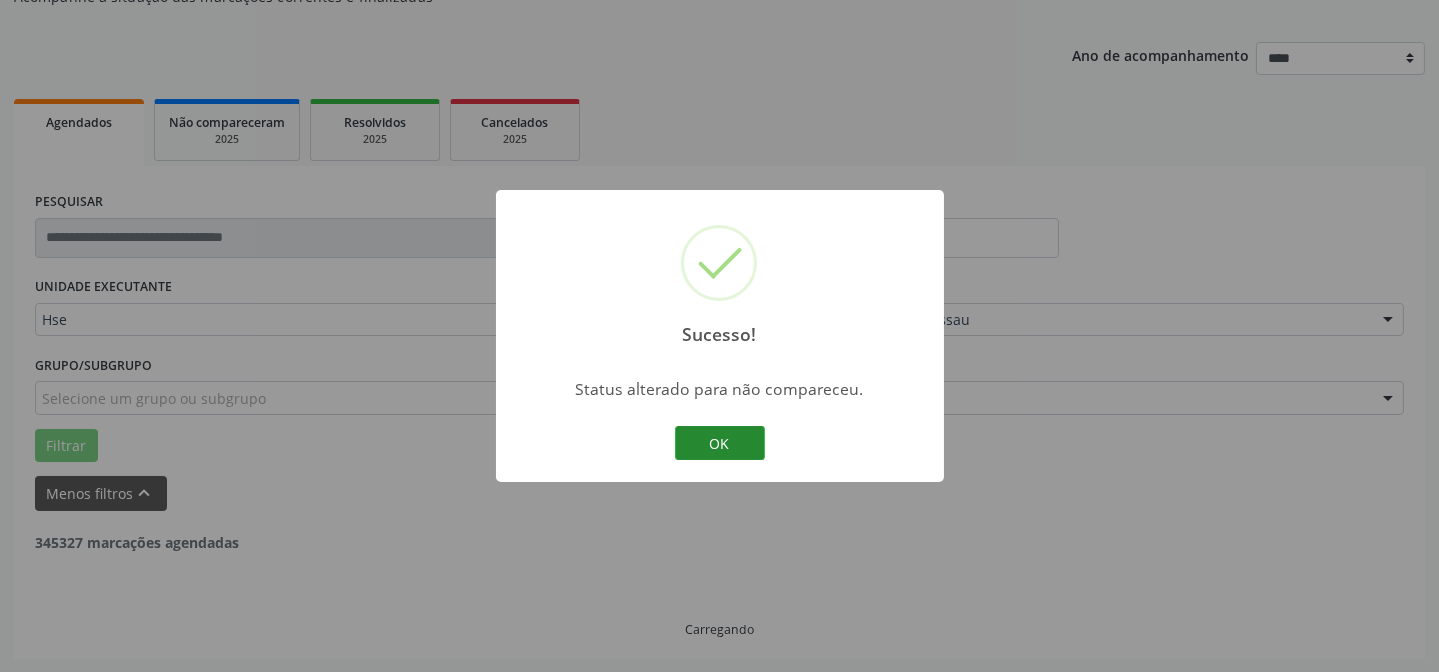 click on "OK" at bounding box center (720, 443) 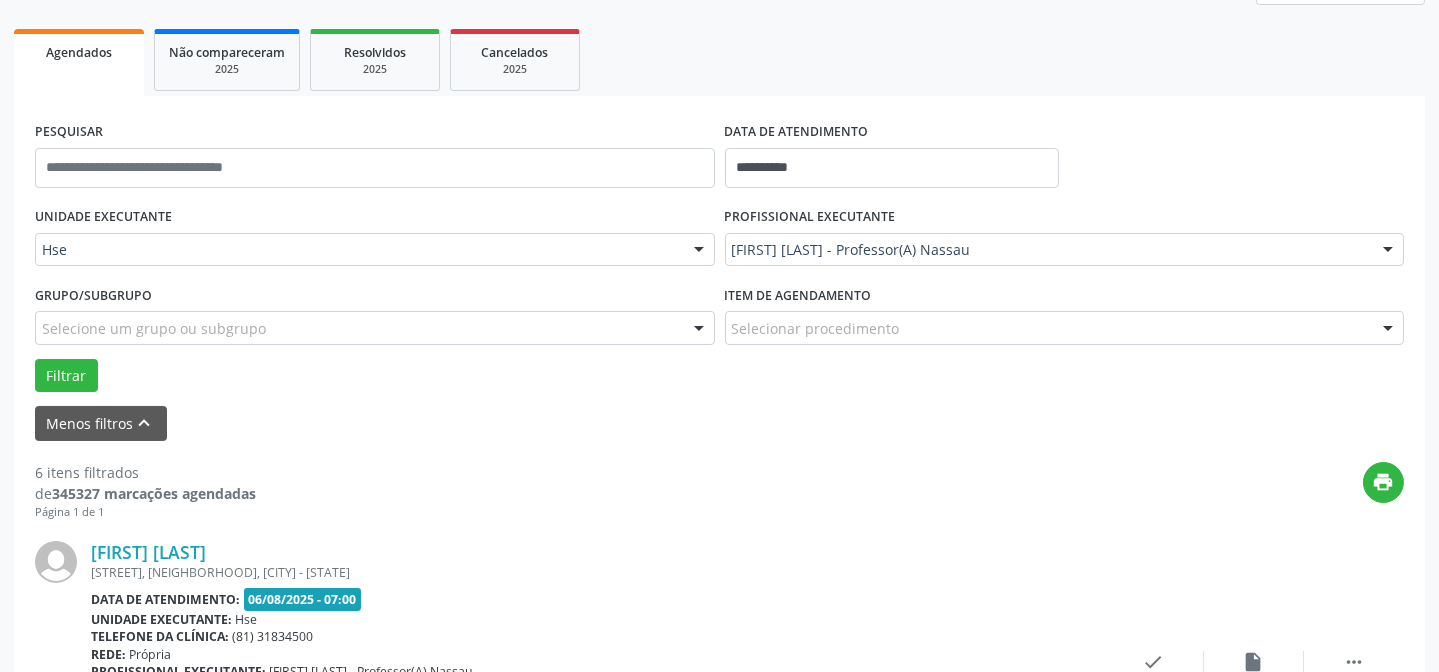 scroll, scrollTop: 381, scrollLeft: 0, axis: vertical 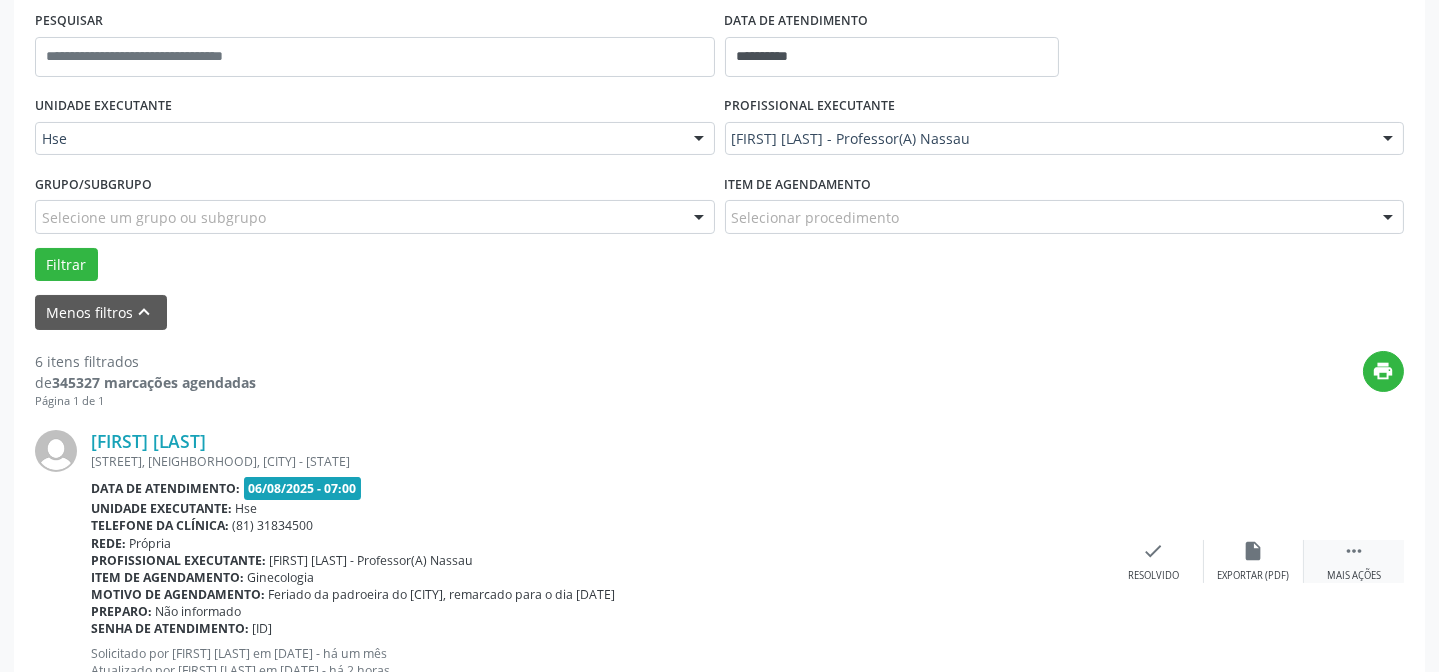 click on "
Mais ações" at bounding box center (1354, 561) 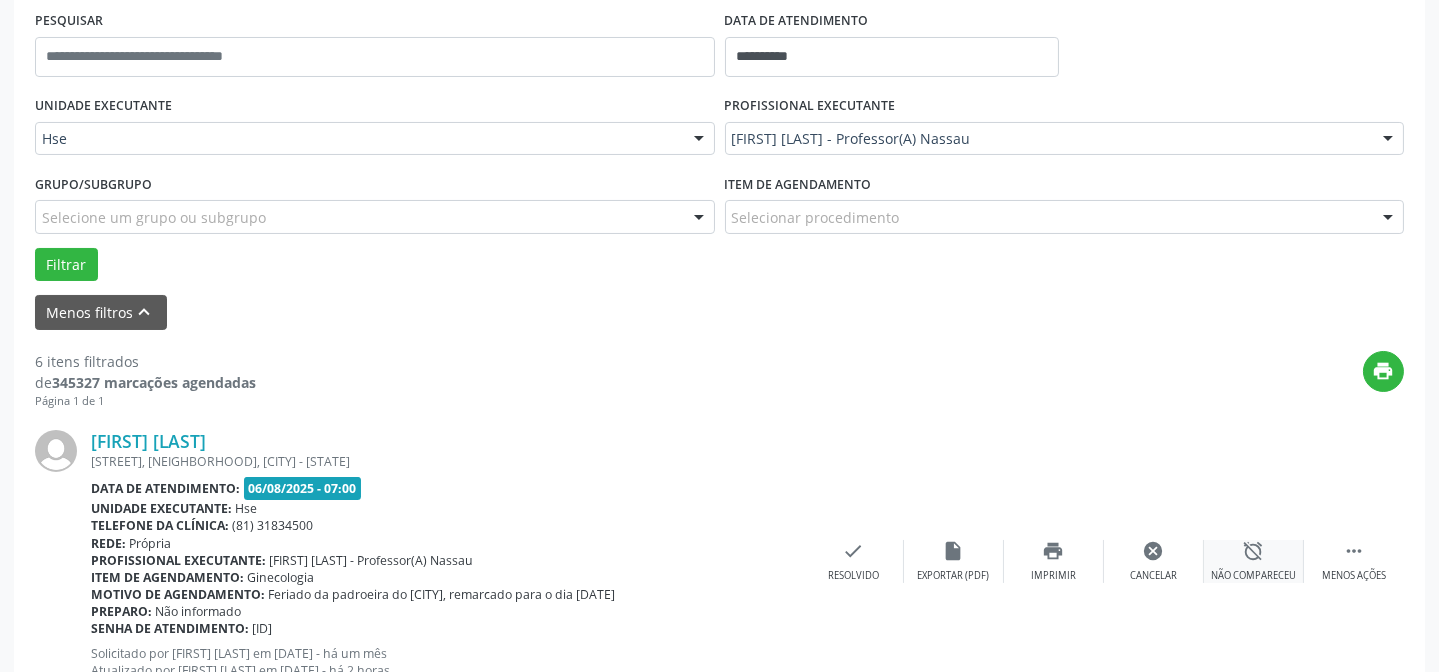 click on "Não compareceu" at bounding box center [1253, 576] 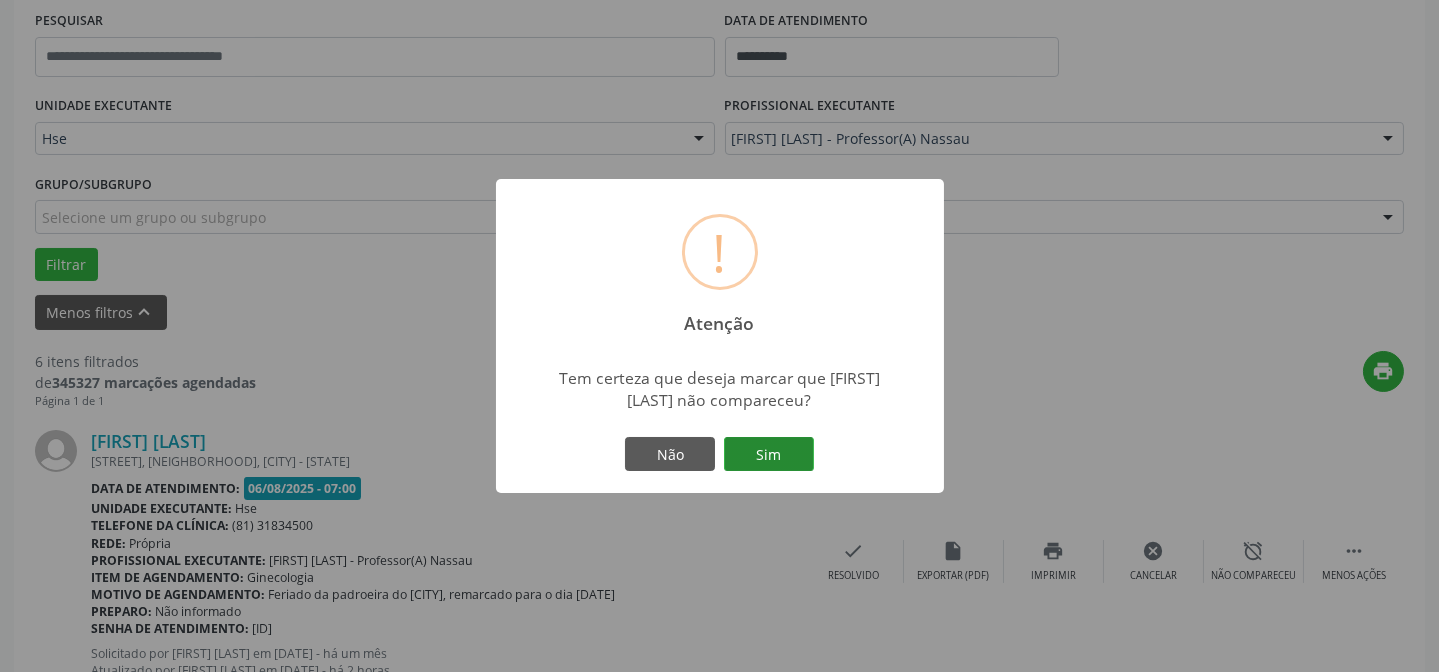 click on "Sim" at bounding box center [769, 454] 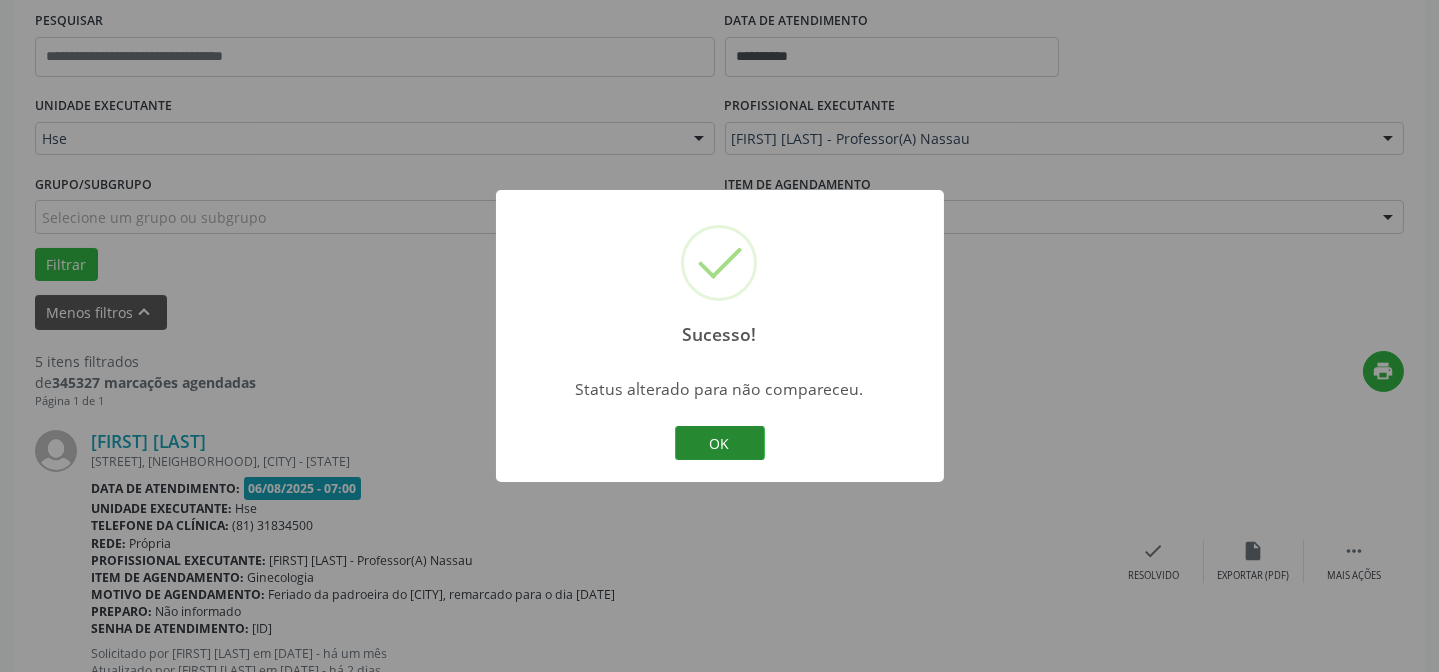 click on "OK" at bounding box center [720, 443] 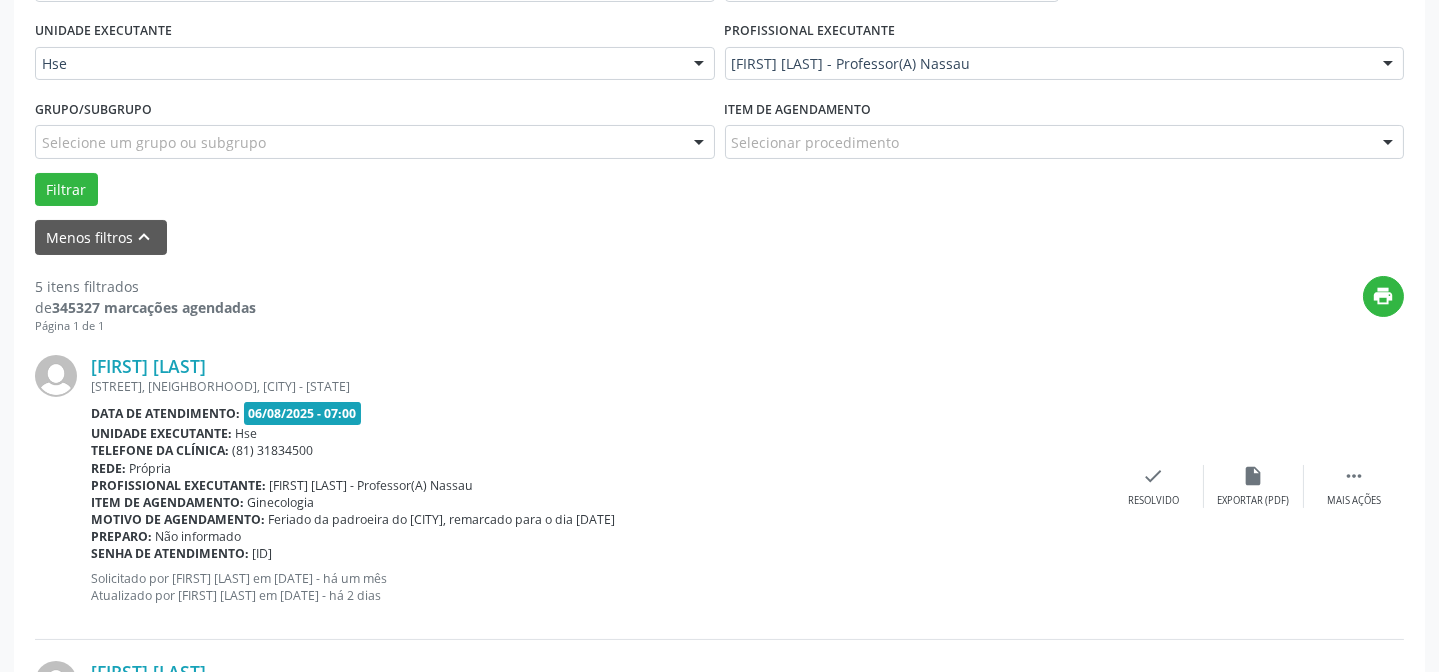 scroll, scrollTop: 563, scrollLeft: 0, axis: vertical 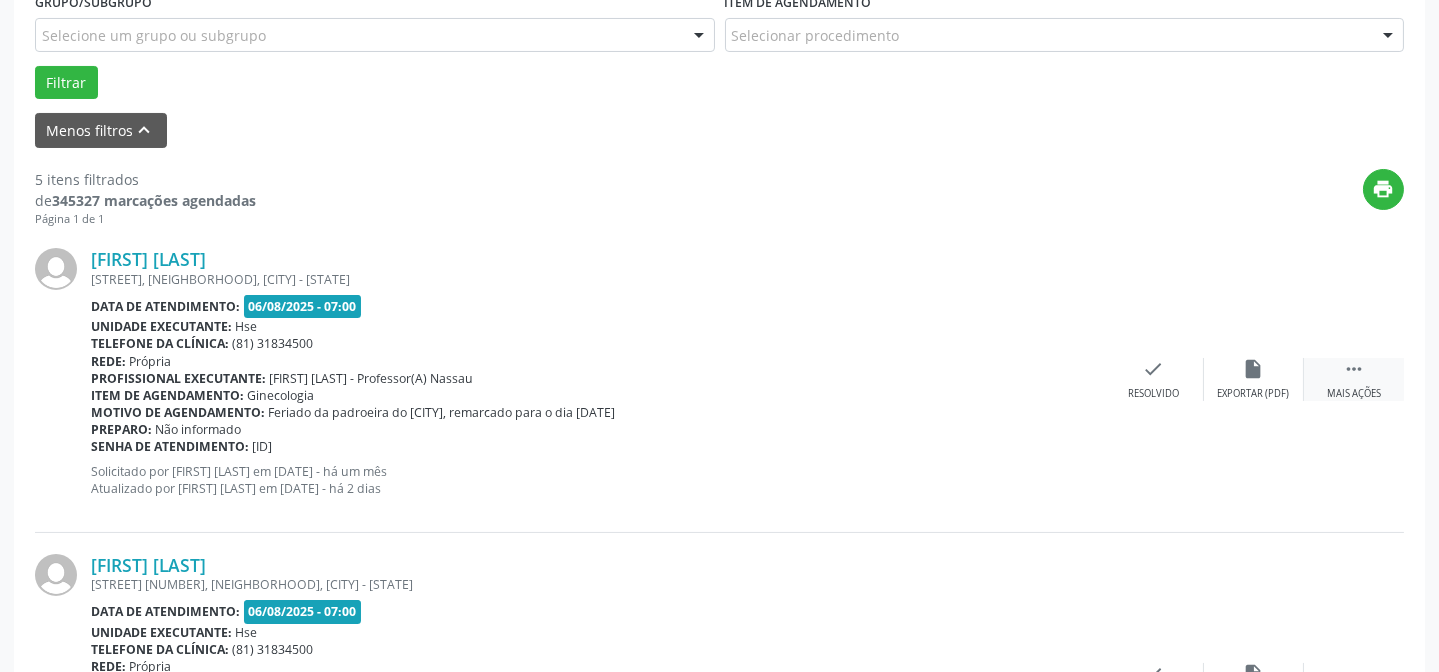 click on "Mais ações" at bounding box center (1354, 394) 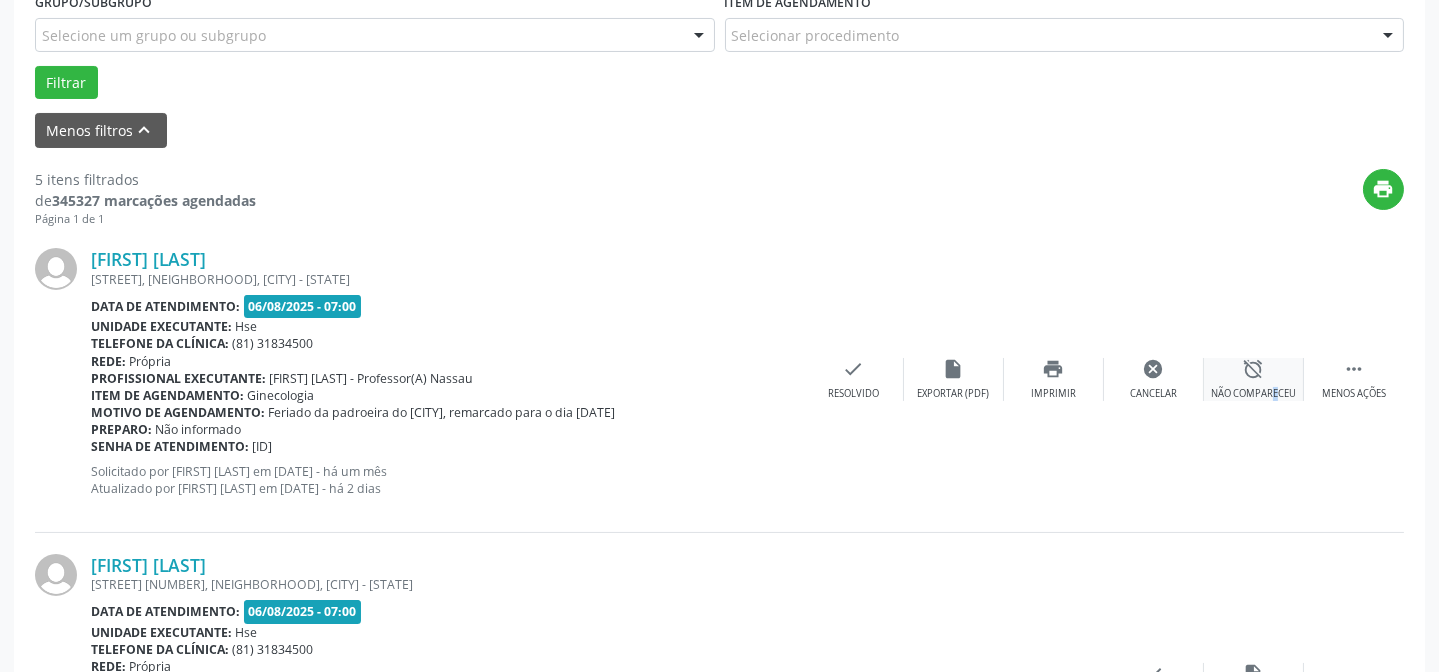 click on "alarm_off
Não compareceu" at bounding box center (1254, 379) 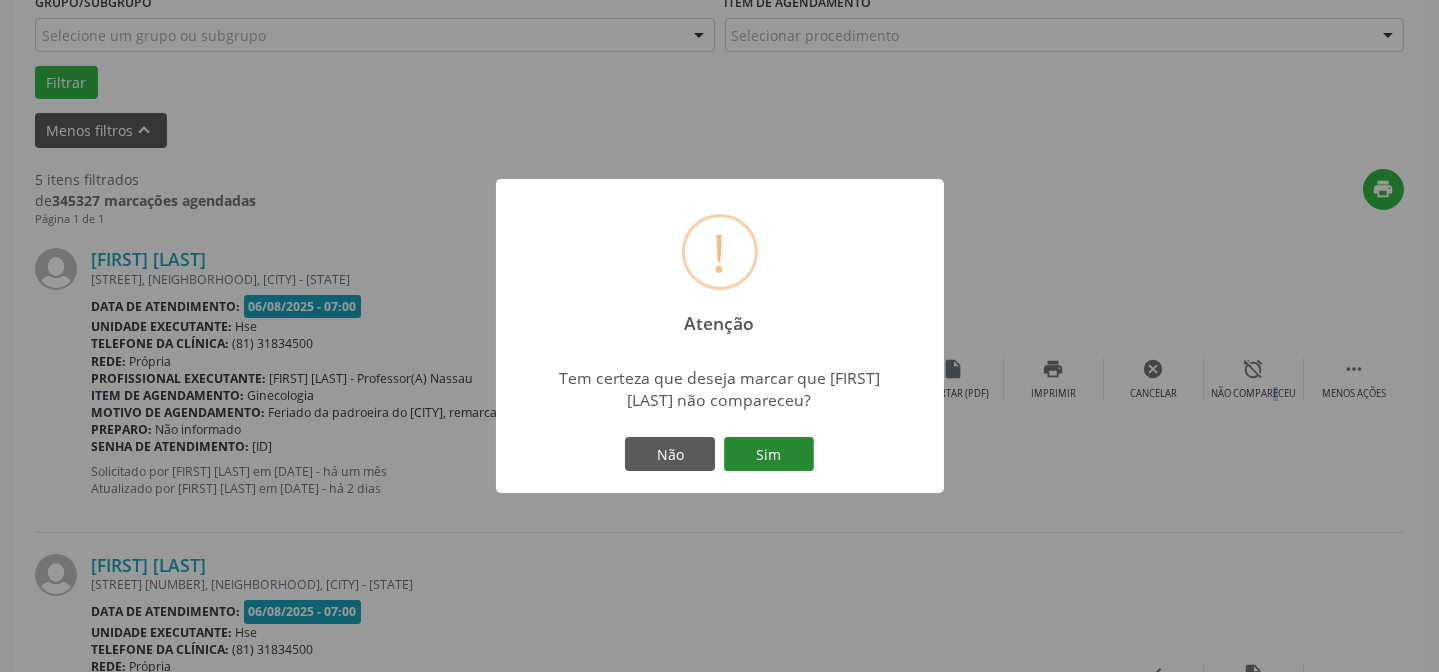 click on "Sim" at bounding box center [769, 454] 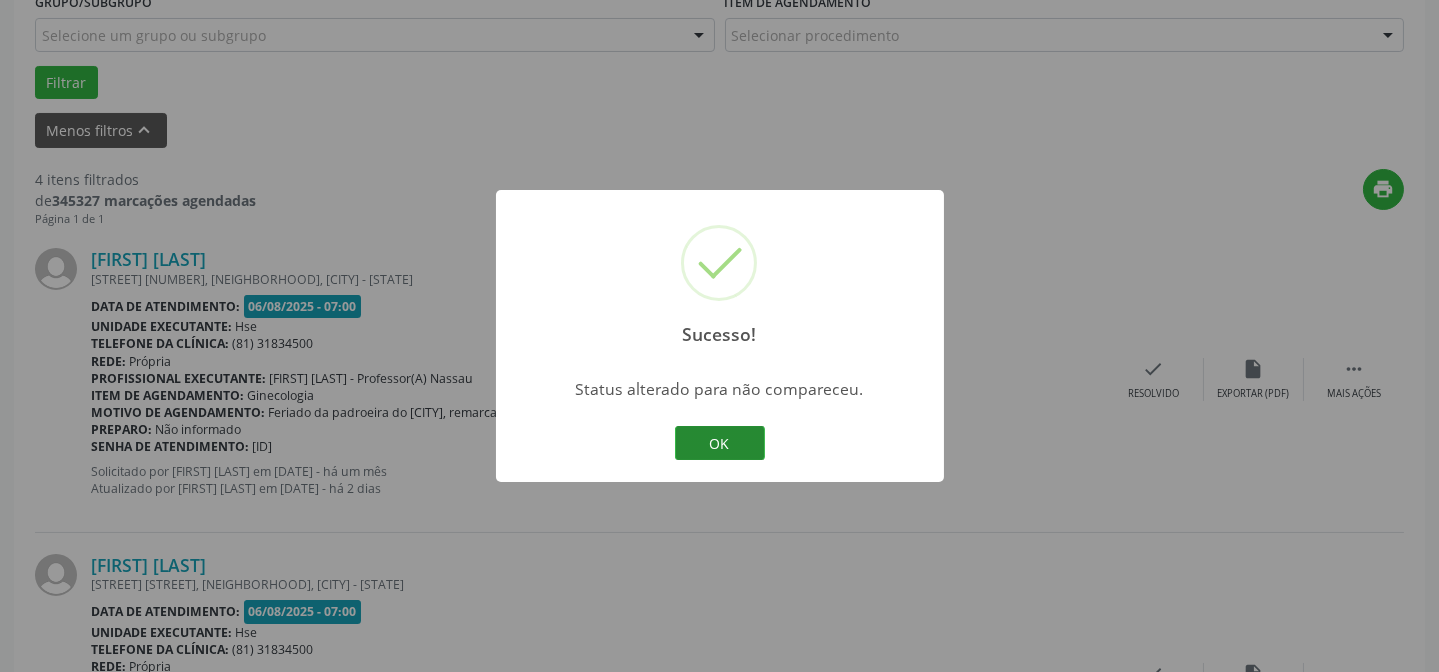 click on "OK" at bounding box center [720, 443] 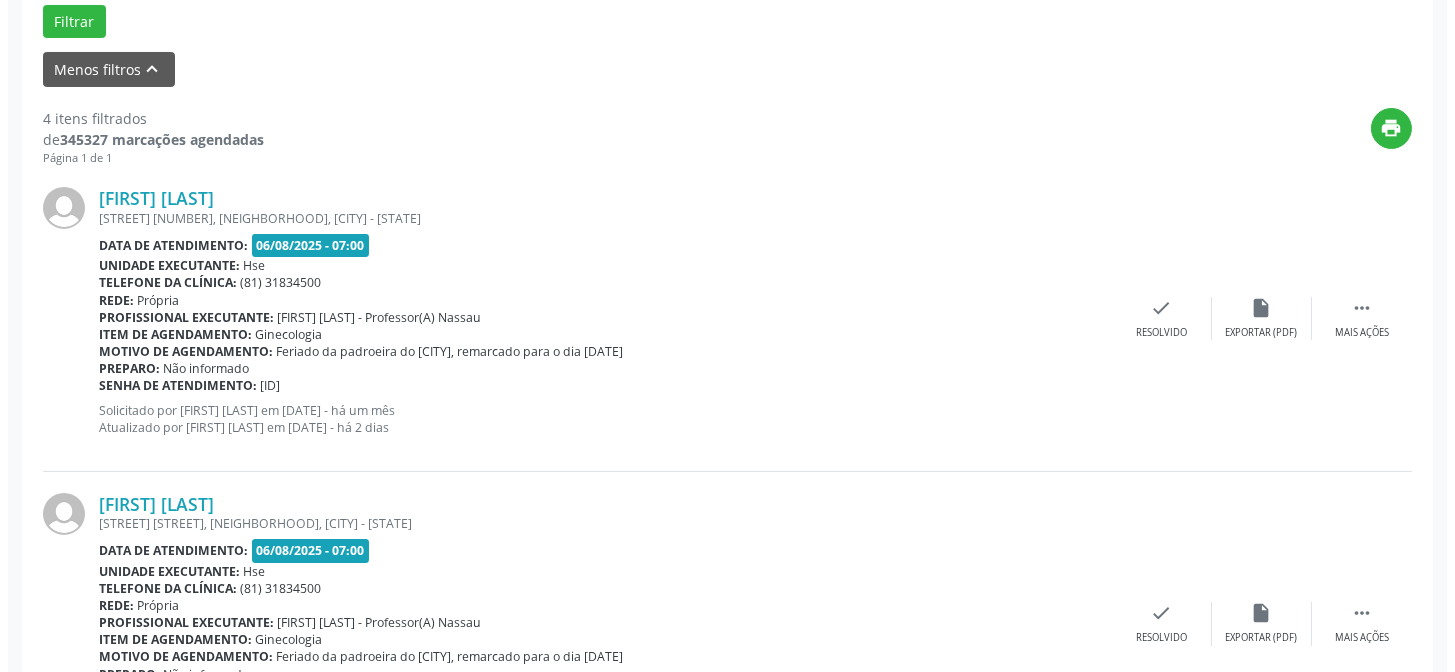 scroll, scrollTop: 745, scrollLeft: 0, axis: vertical 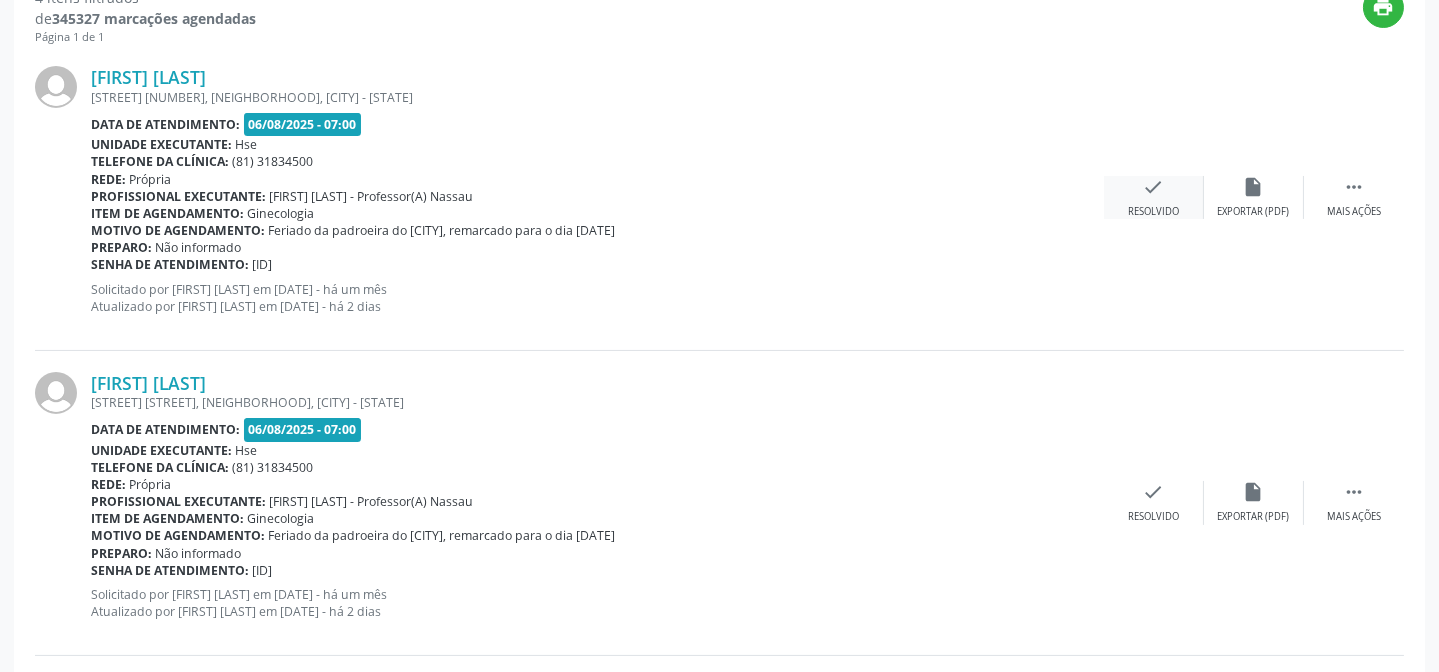 click on "Resolvido" at bounding box center [1153, 212] 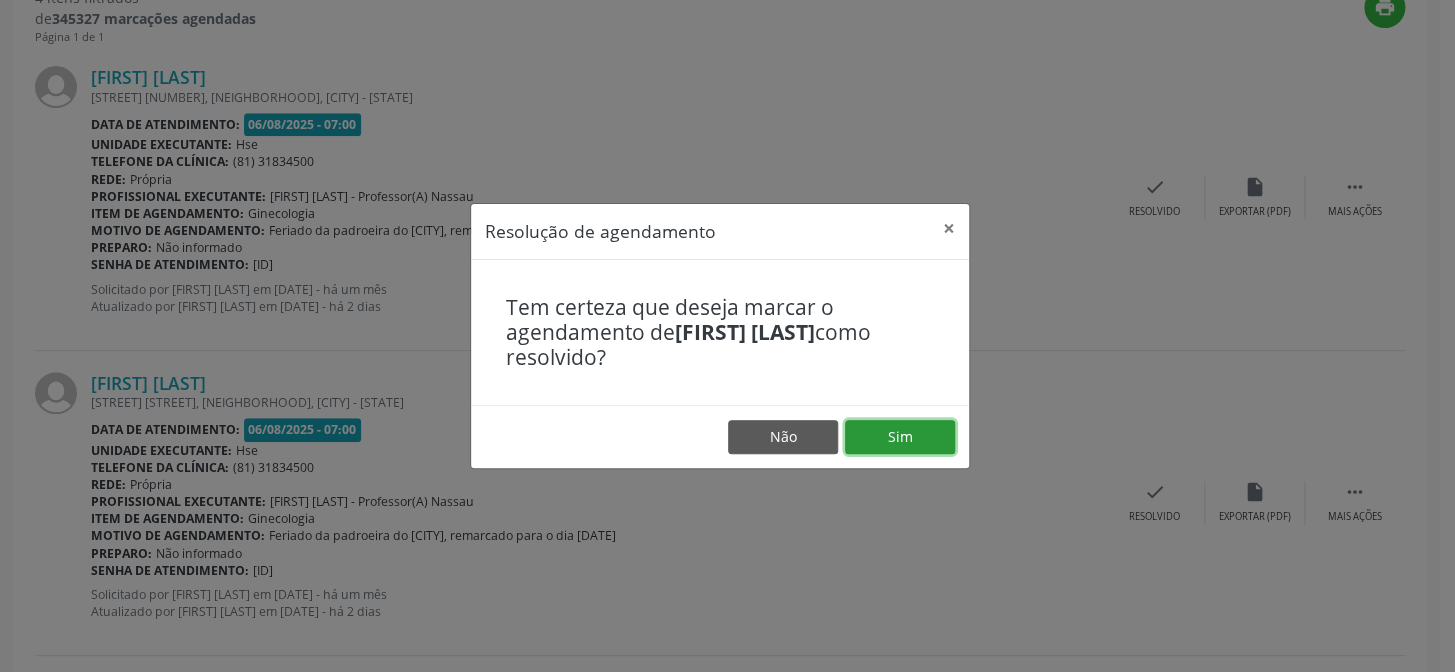 click on "Sim" at bounding box center [900, 437] 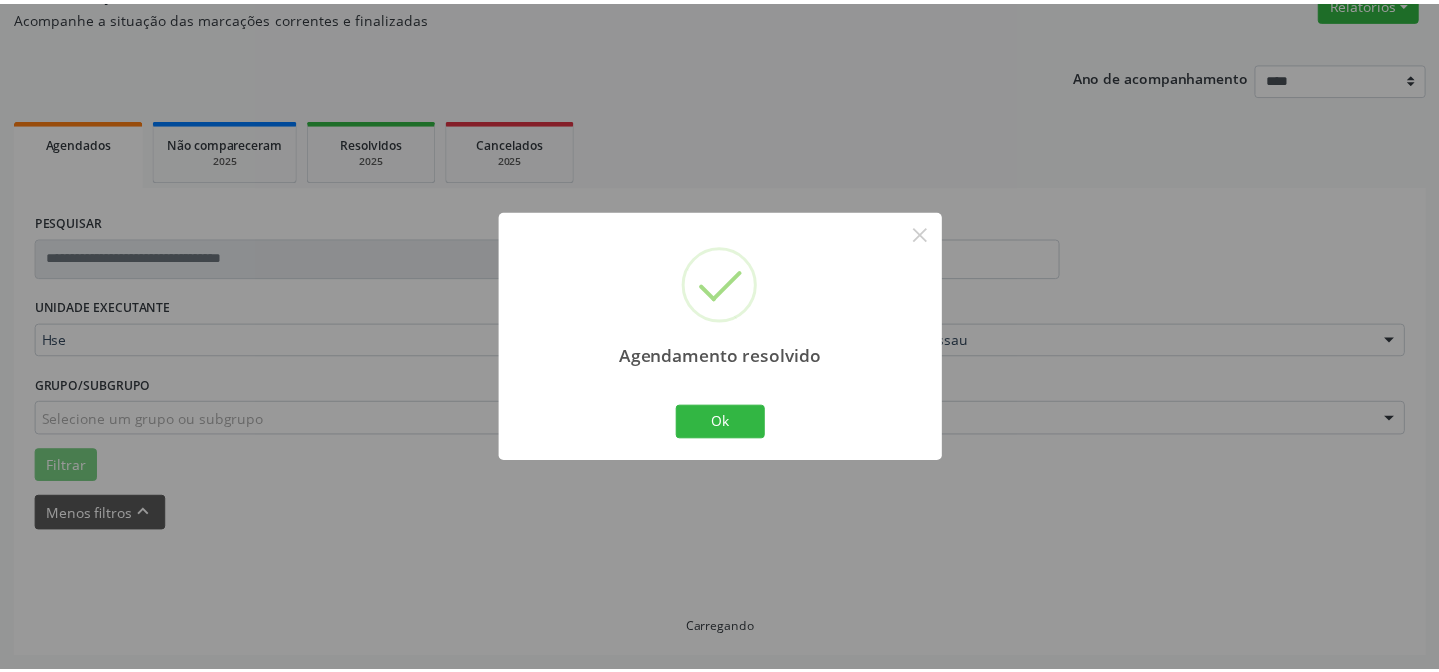 scroll, scrollTop: 179, scrollLeft: 0, axis: vertical 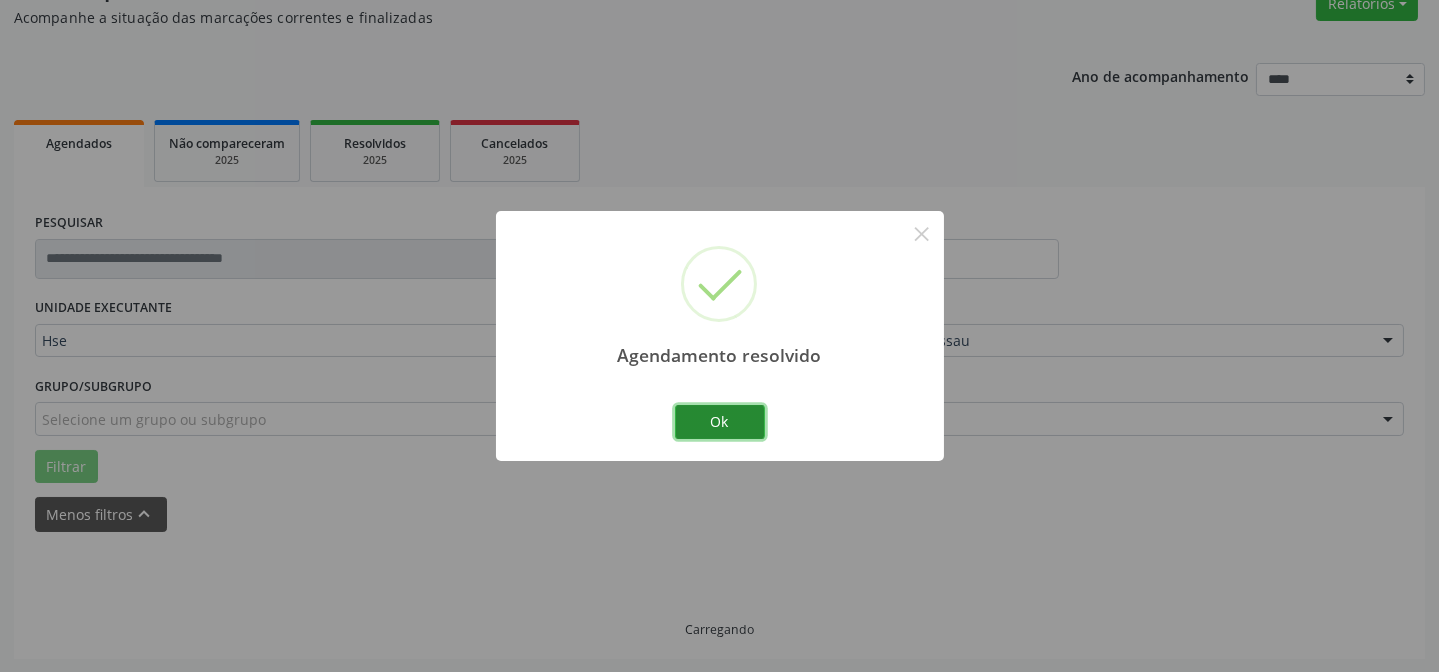 click on "Ok" at bounding box center (720, 422) 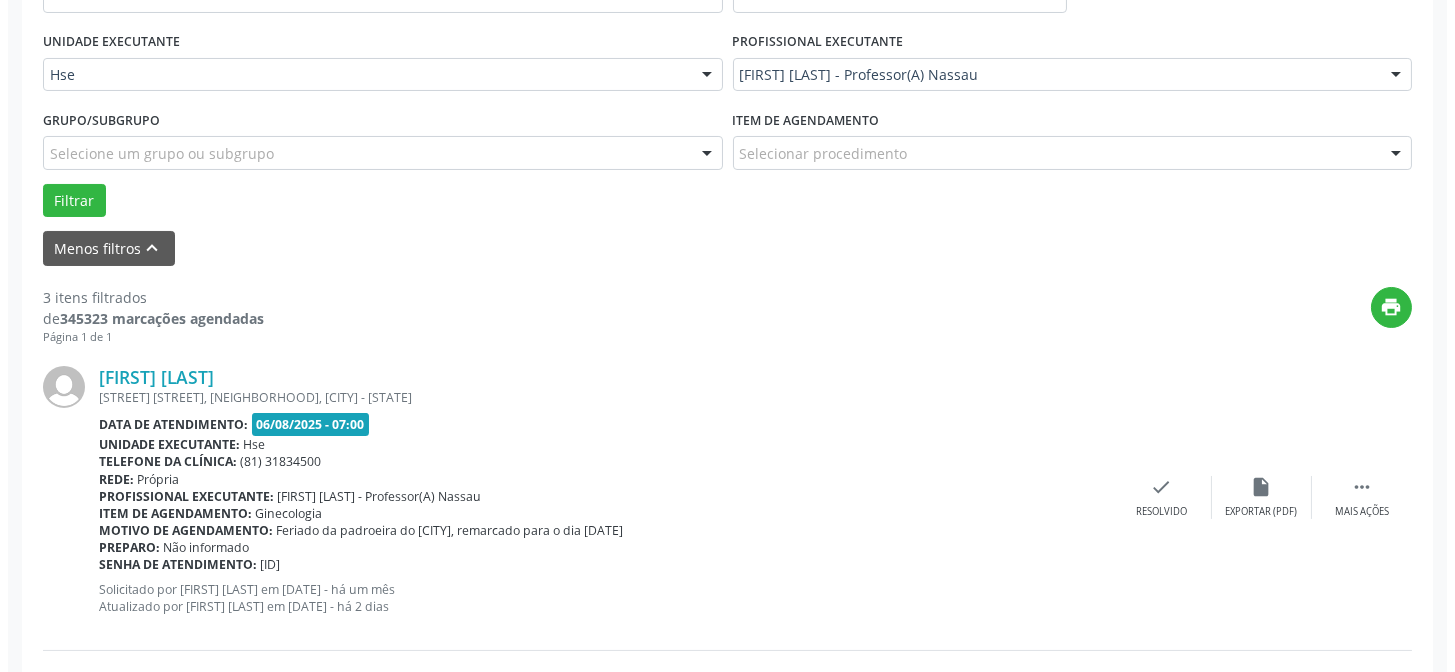 scroll, scrollTop: 451, scrollLeft: 0, axis: vertical 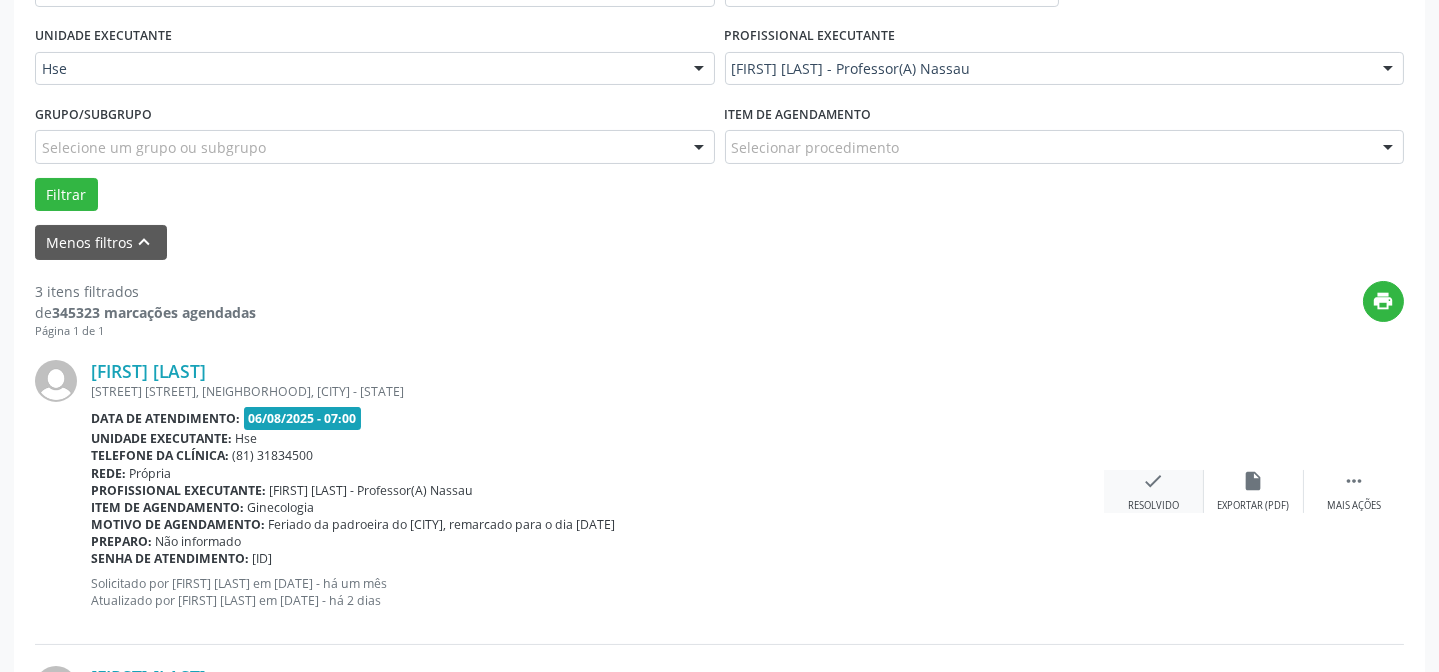 click on "check
Resolvido" at bounding box center (1154, 491) 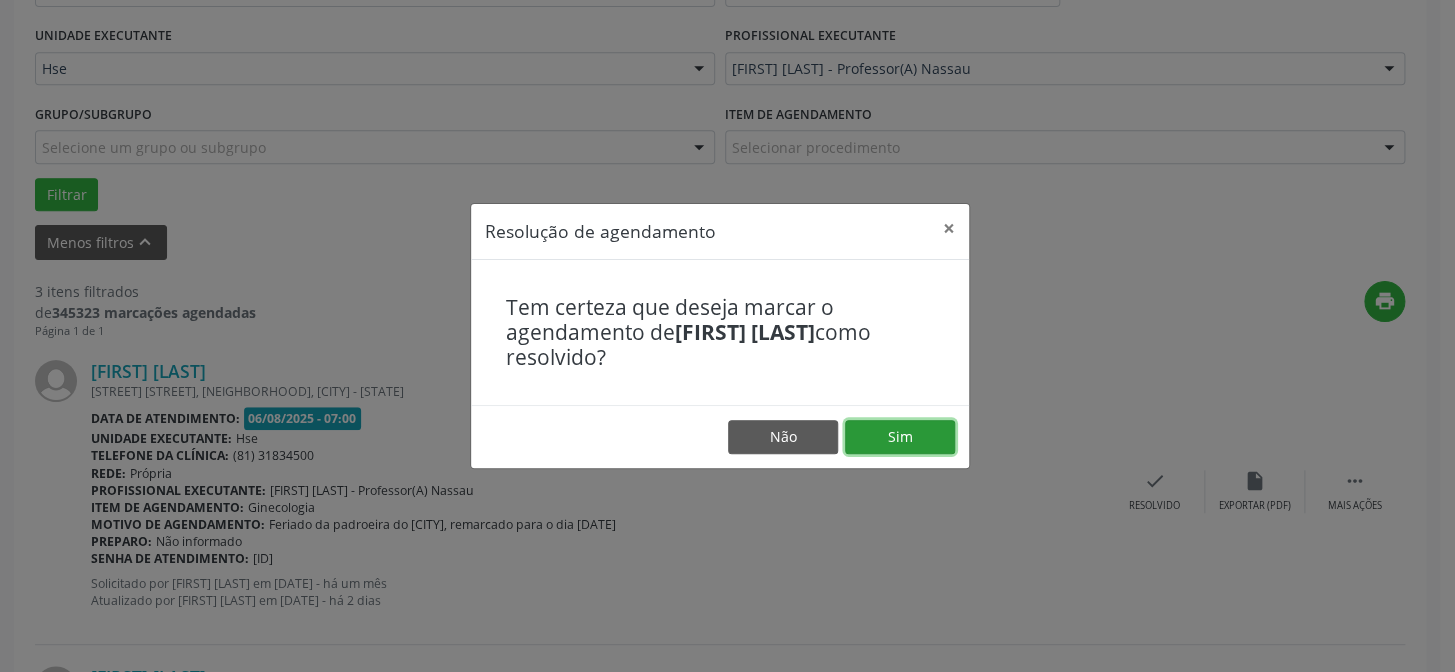 click on "Sim" at bounding box center [900, 437] 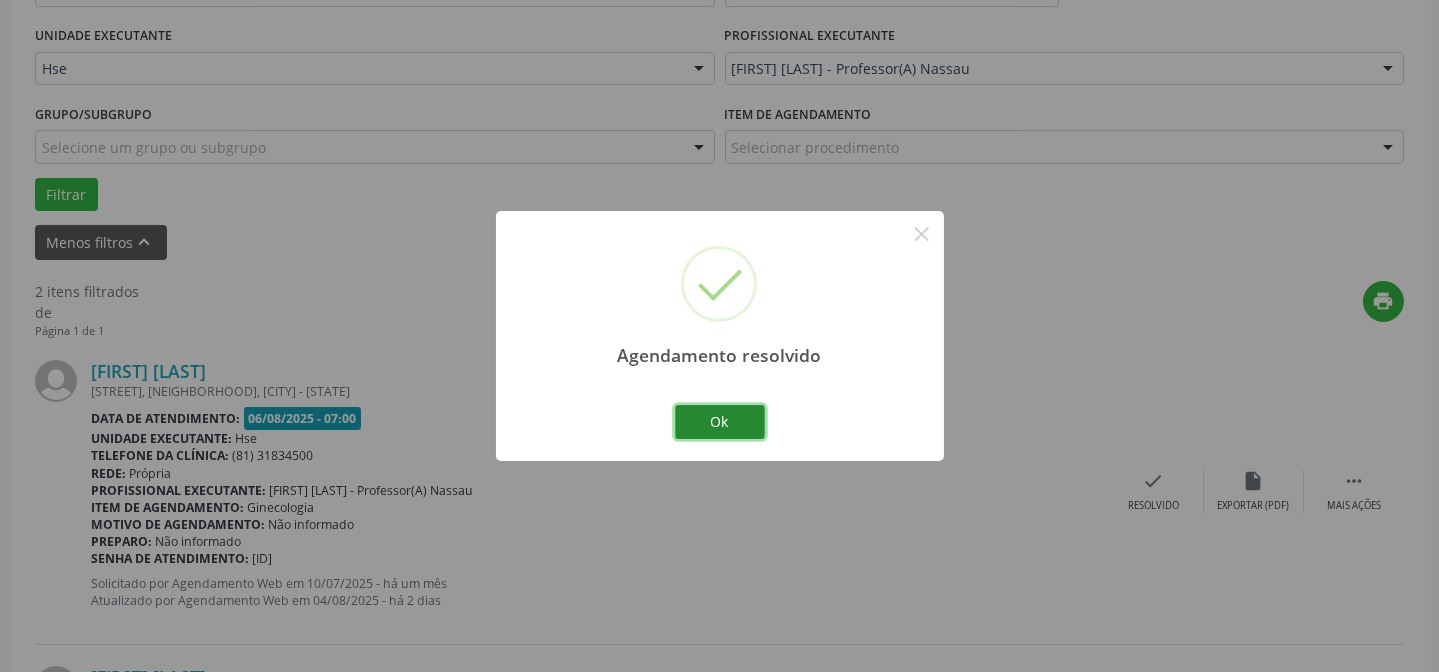click on "Ok" at bounding box center [720, 422] 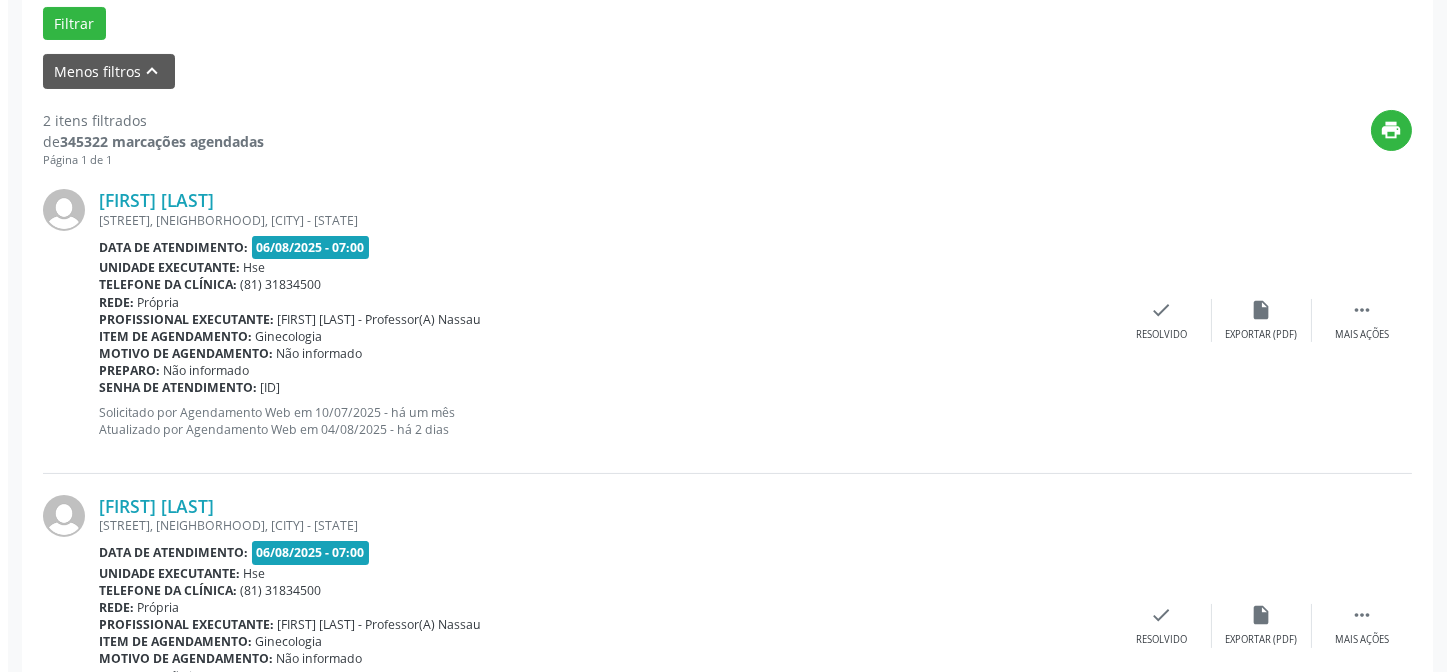 scroll, scrollTop: 633, scrollLeft: 0, axis: vertical 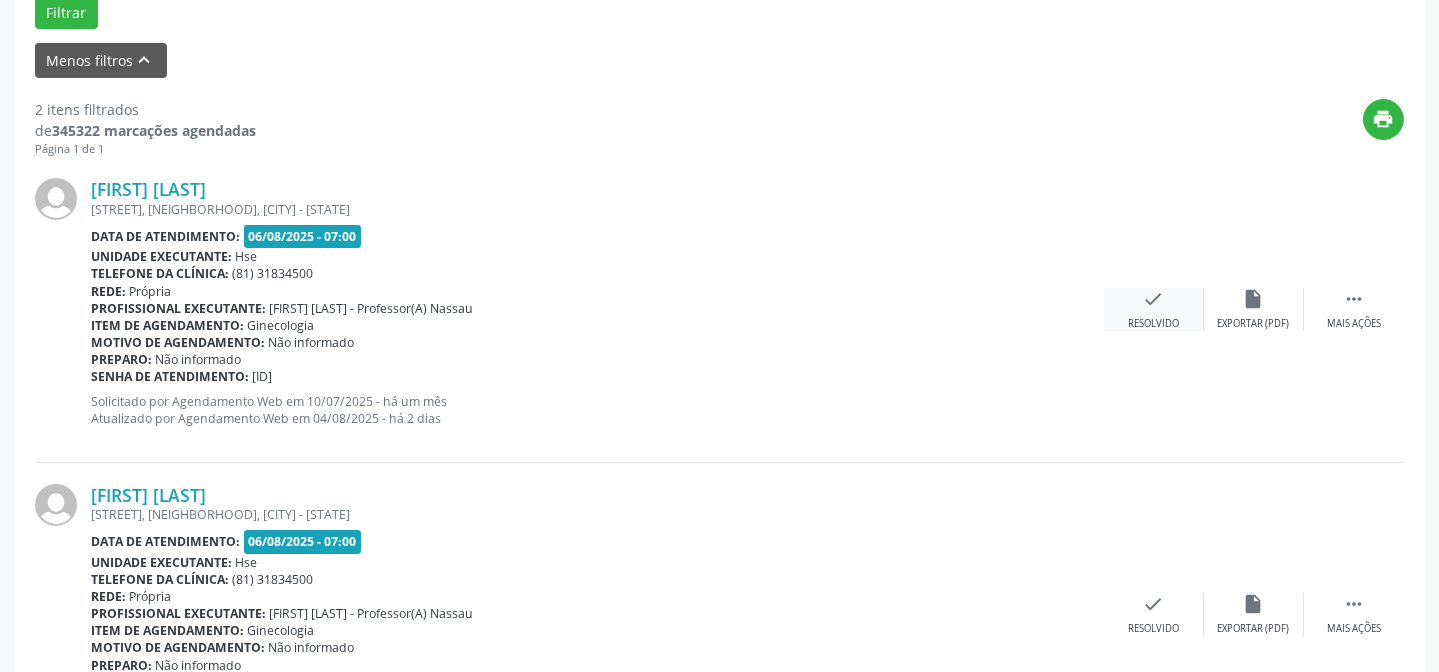 click on "check
Resolvido" at bounding box center (1154, 309) 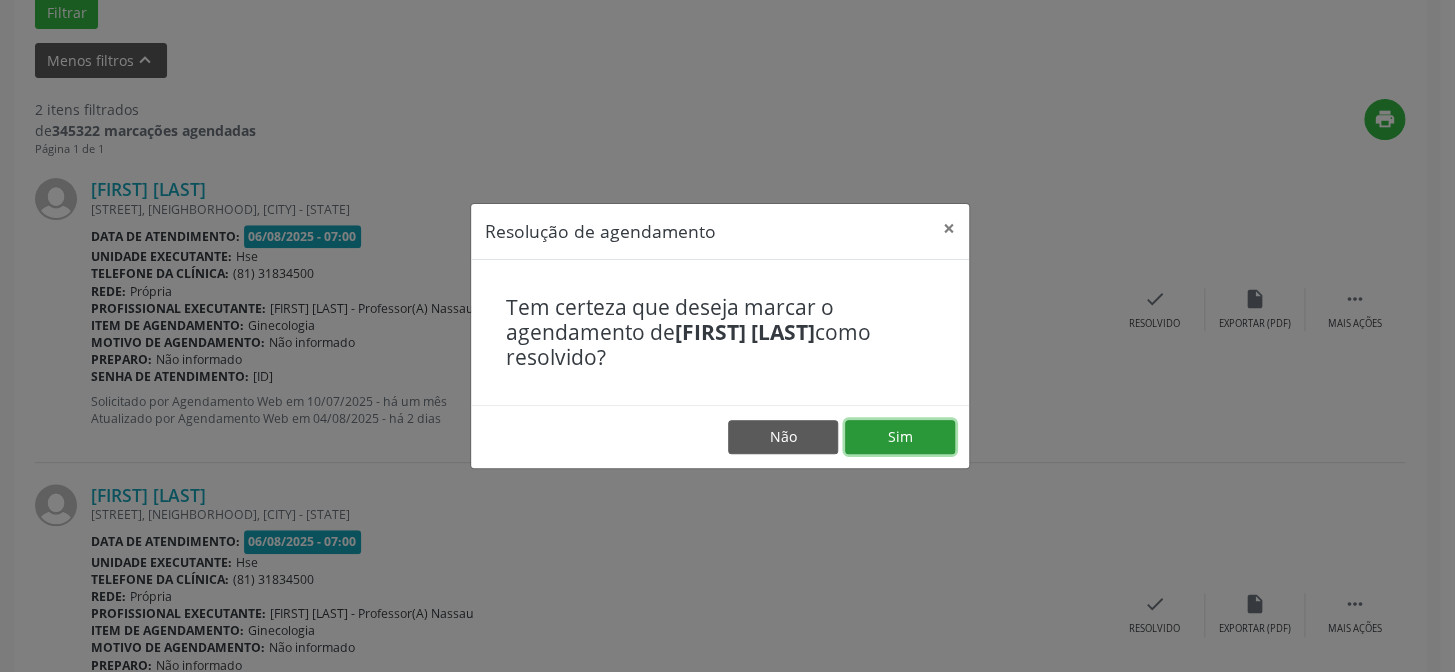 click on "Sim" at bounding box center (900, 437) 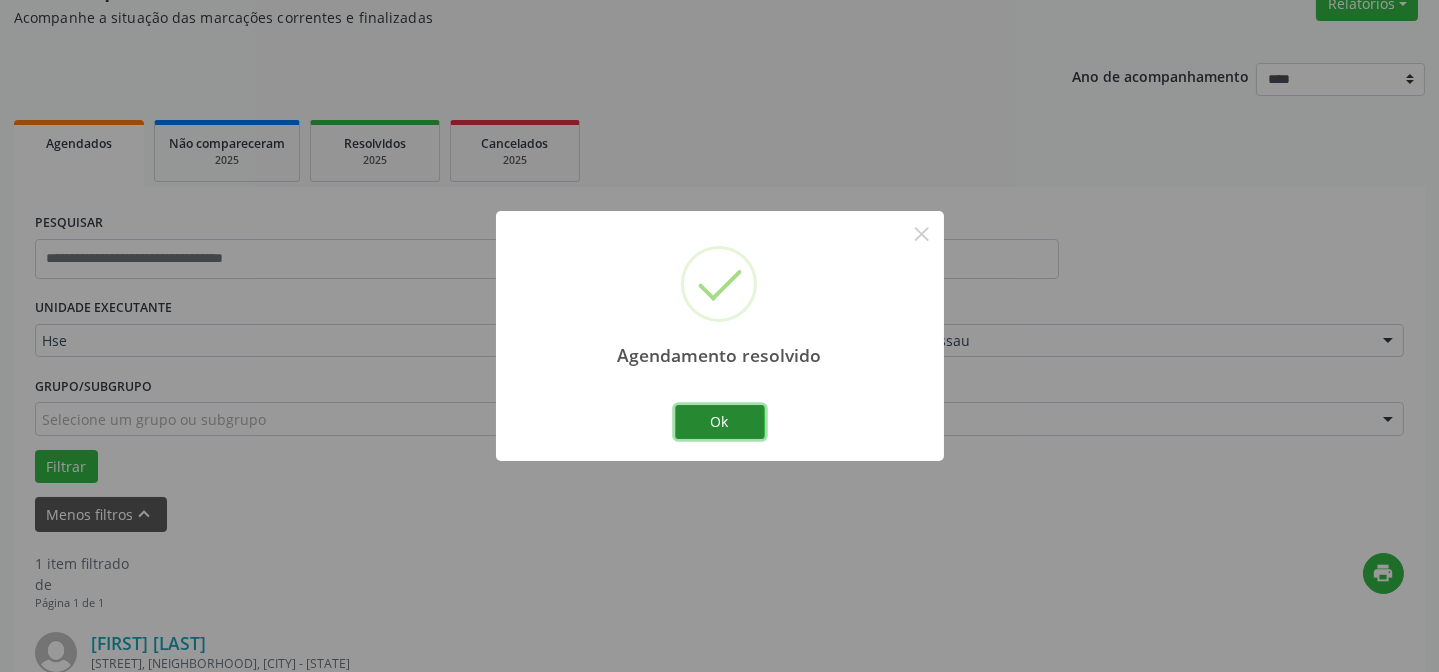click on "Ok" at bounding box center (720, 422) 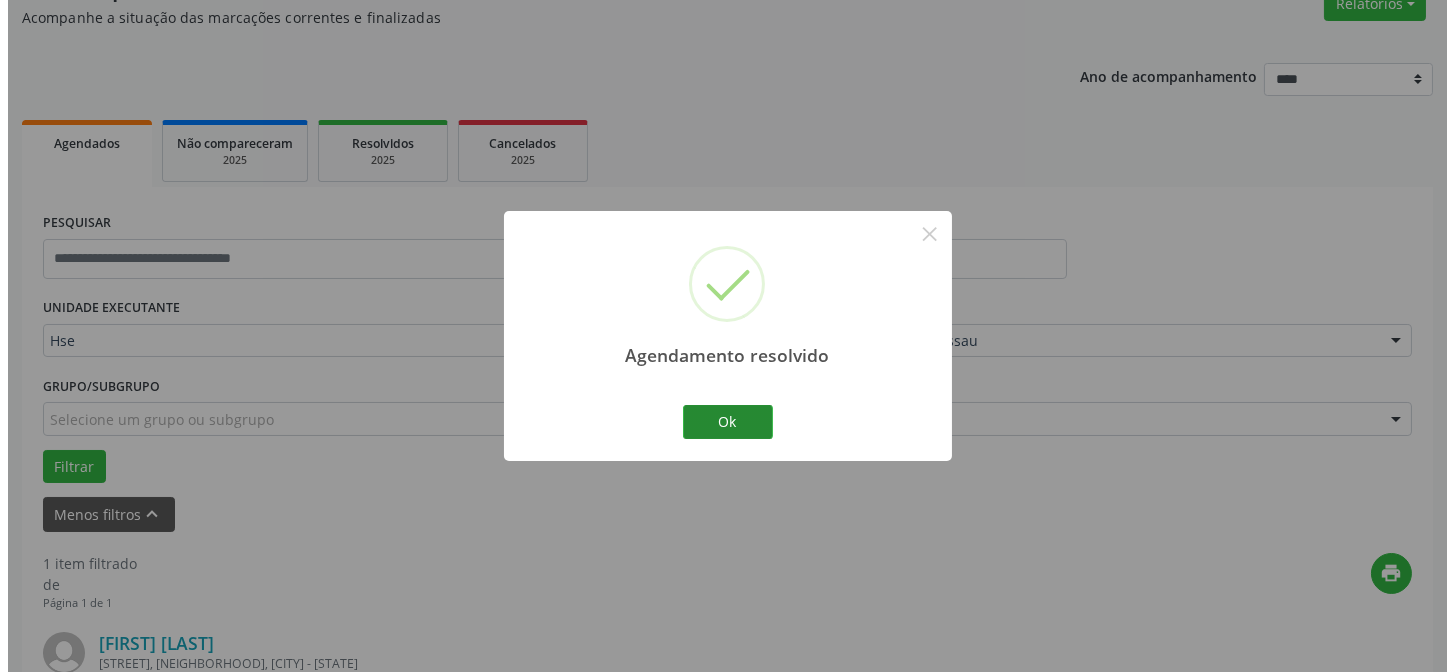 scroll, scrollTop: 457, scrollLeft: 0, axis: vertical 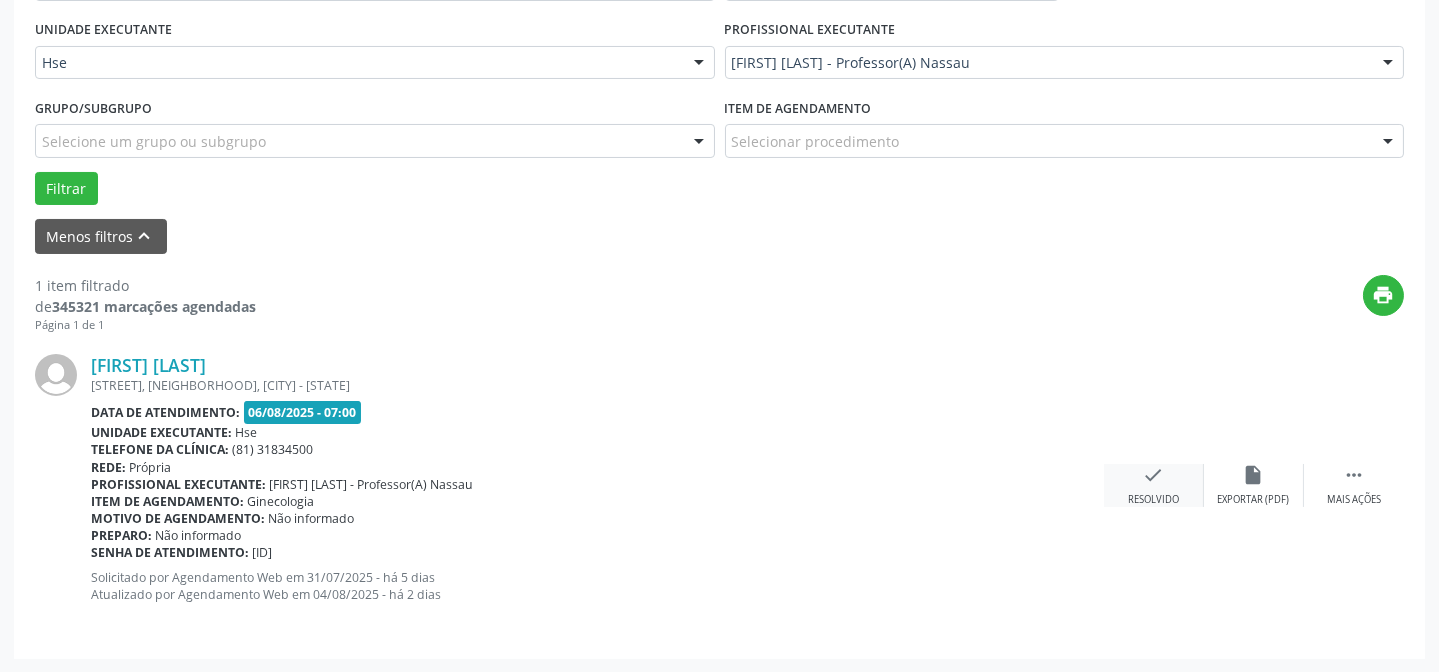 click on "check" at bounding box center [1154, 475] 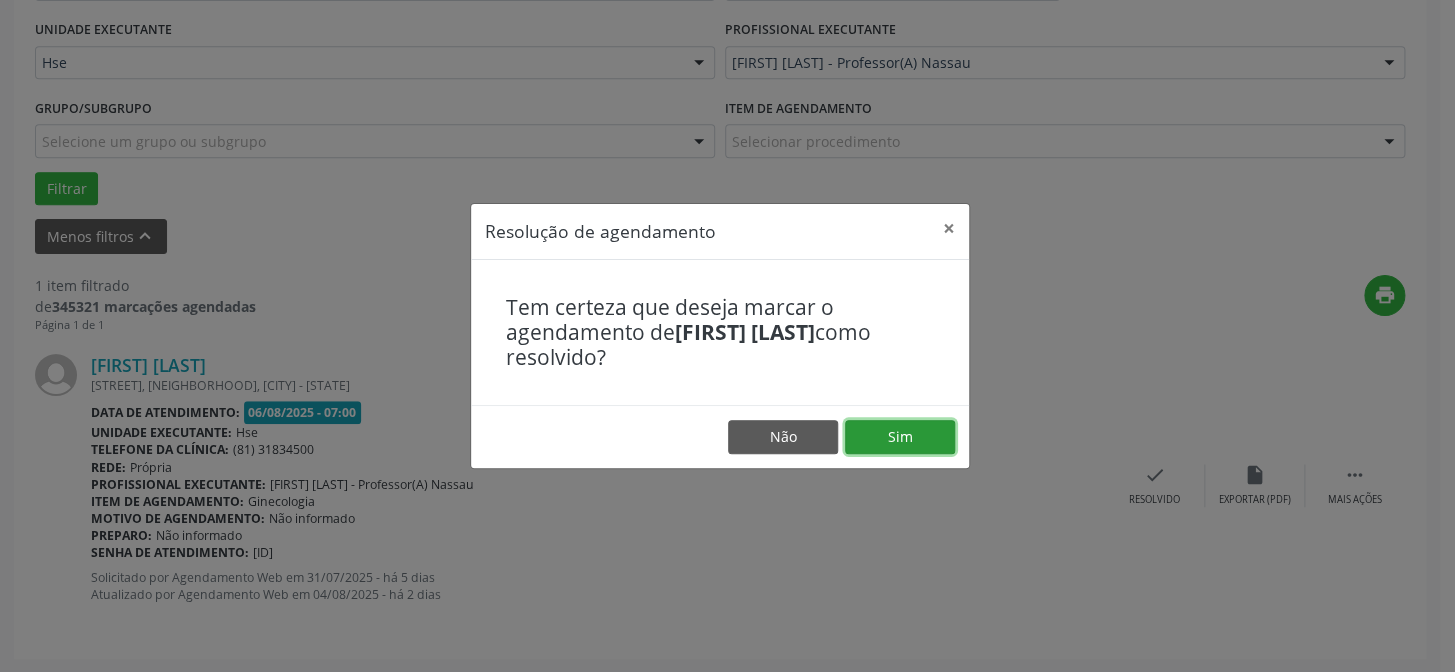click on "Sim" at bounding box center [900, 437] 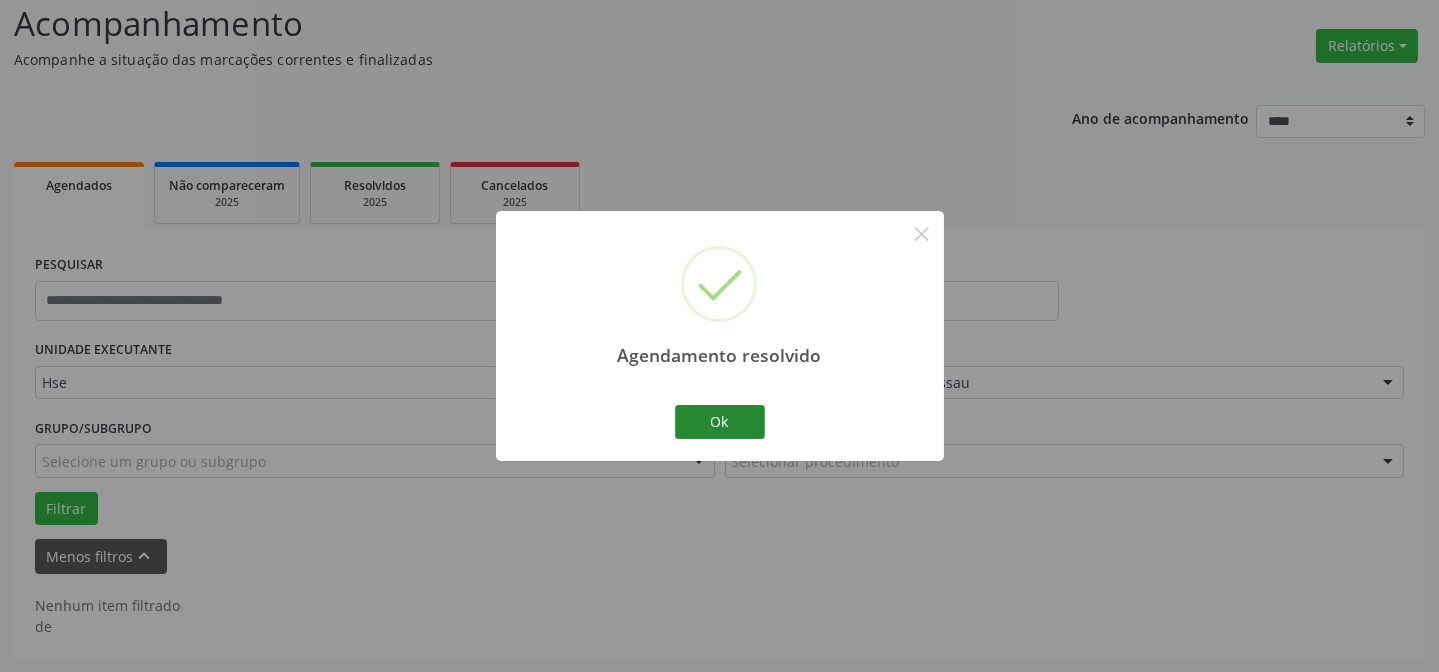 scroll, scrollTop: 135, scrollLeft: 0, axis: vertical 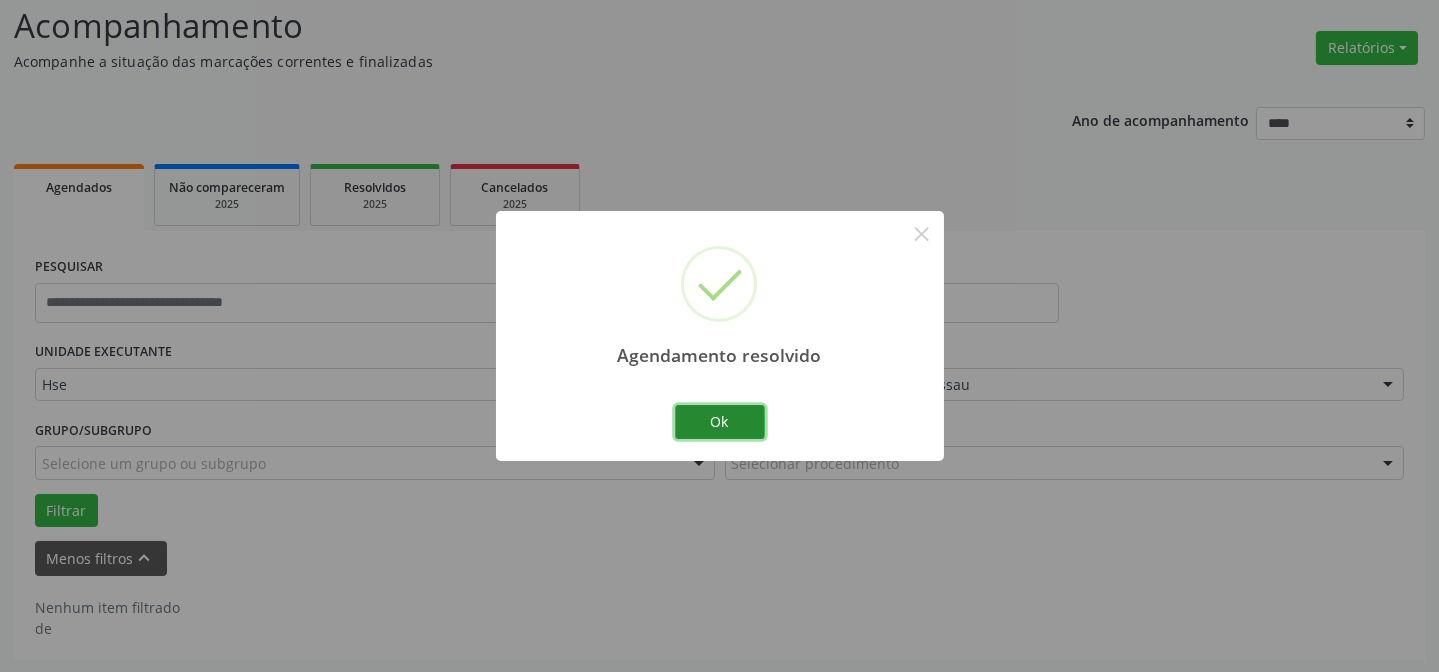 click on "Ok" at bounding box center [720, 422] 